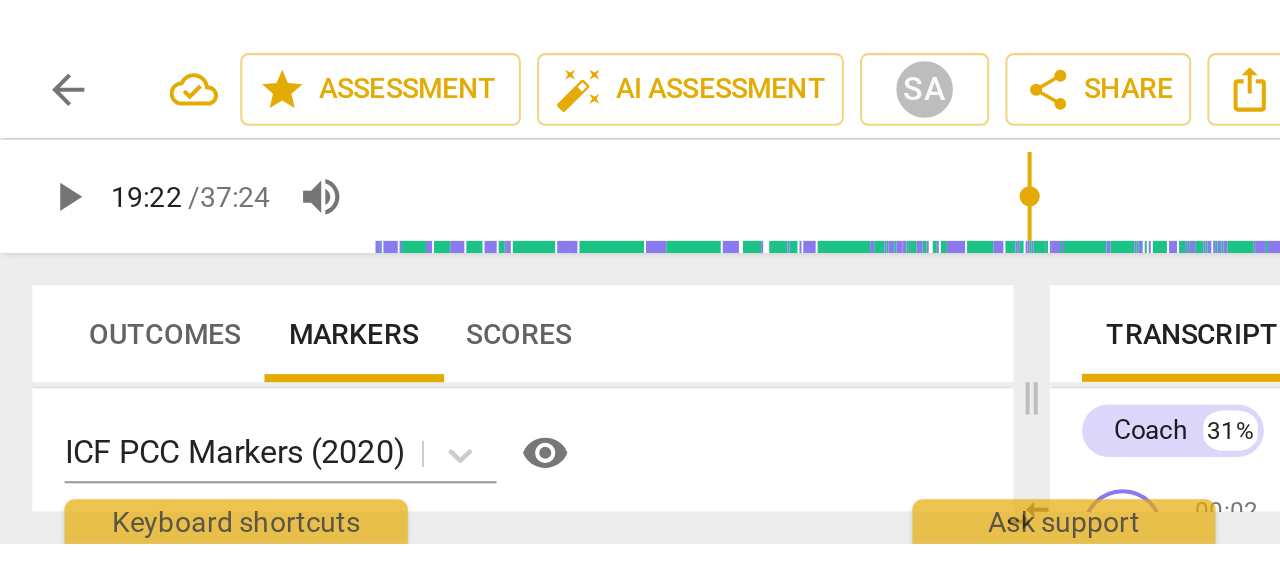 scroll, scrollTop: 0, scrollLeft: 0, axis: both 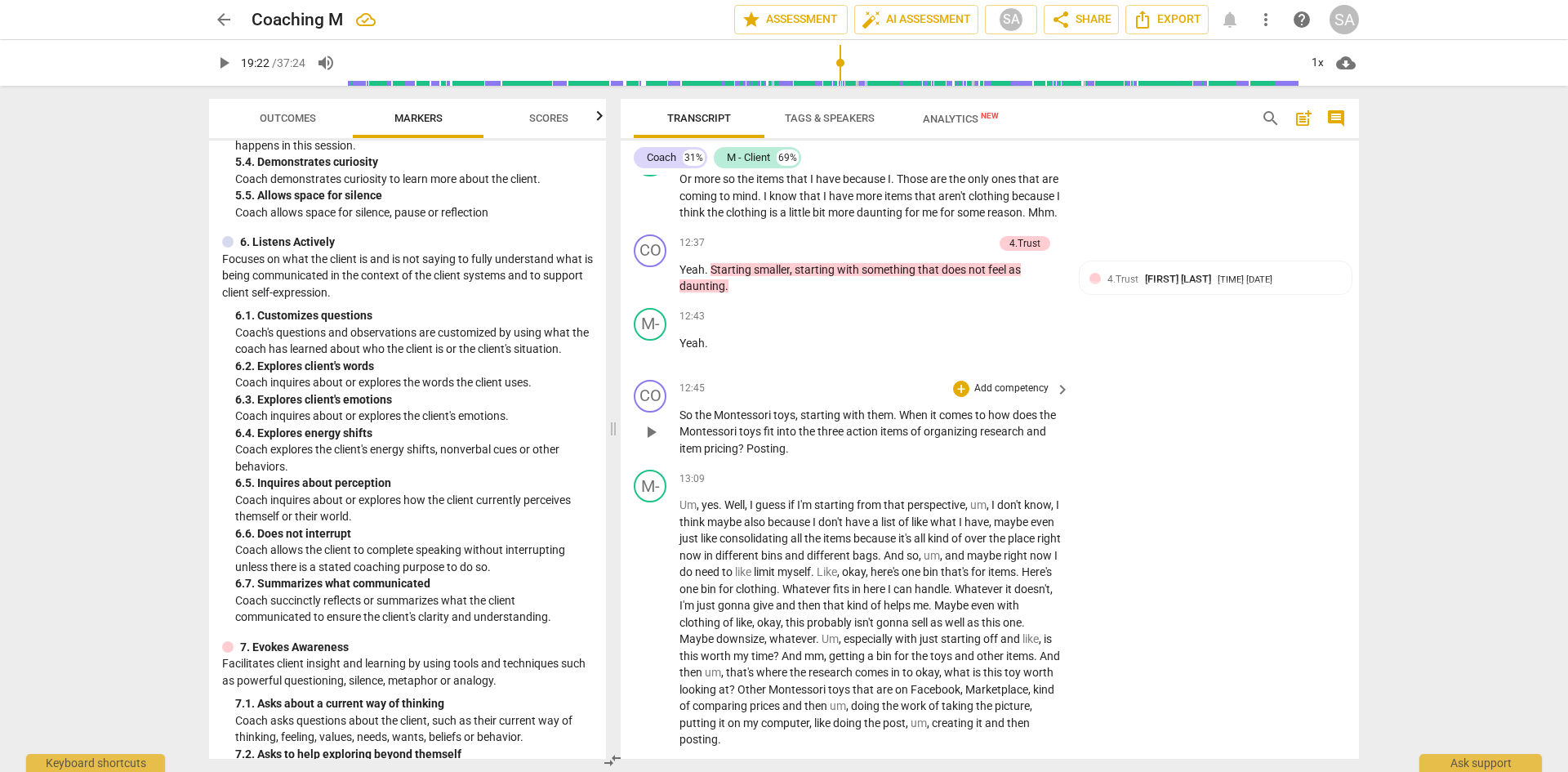 click on "play_arrow" at bounding box center (651, 432) 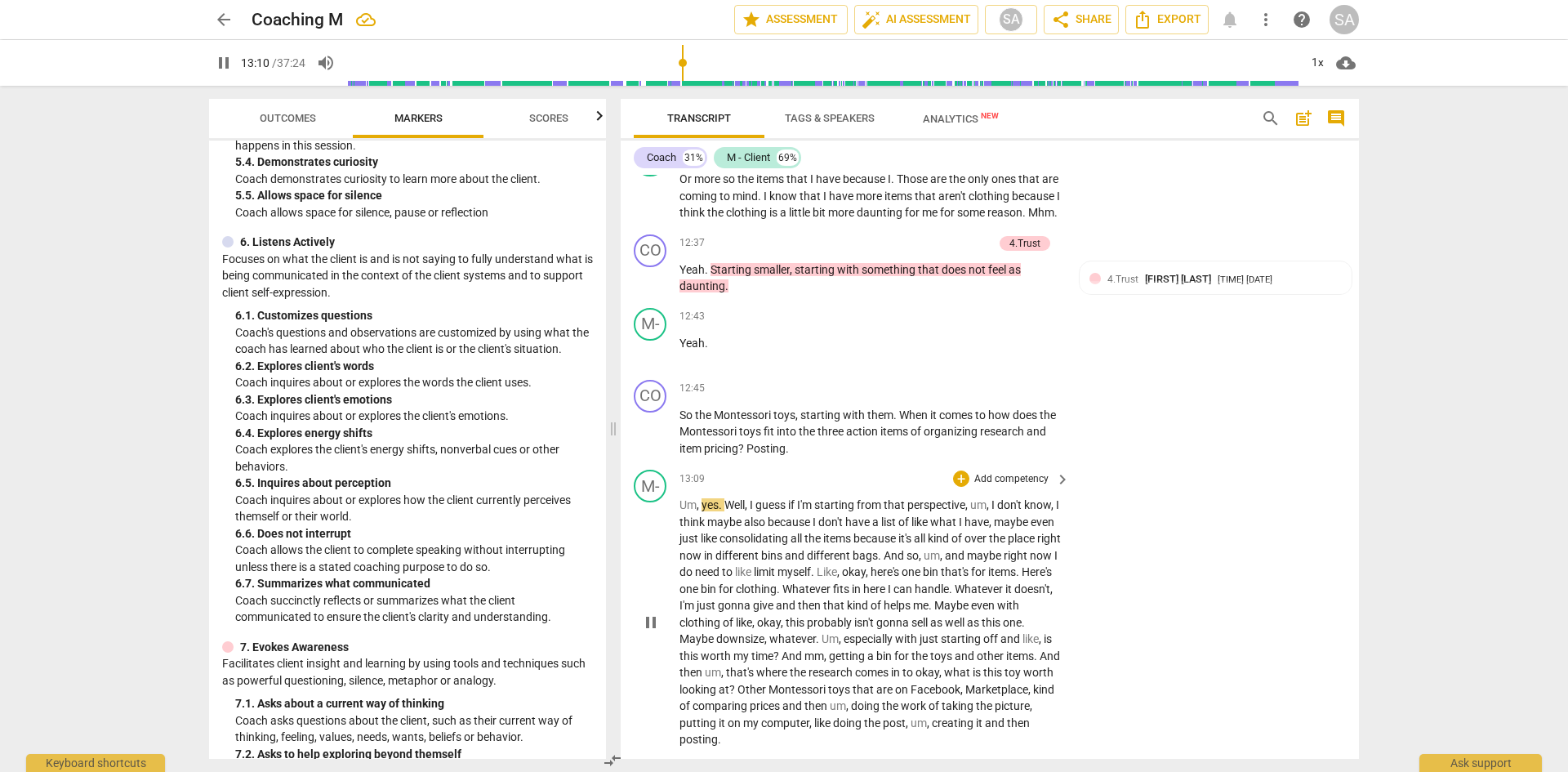 click on "pause" at bounding box center (651, 623) 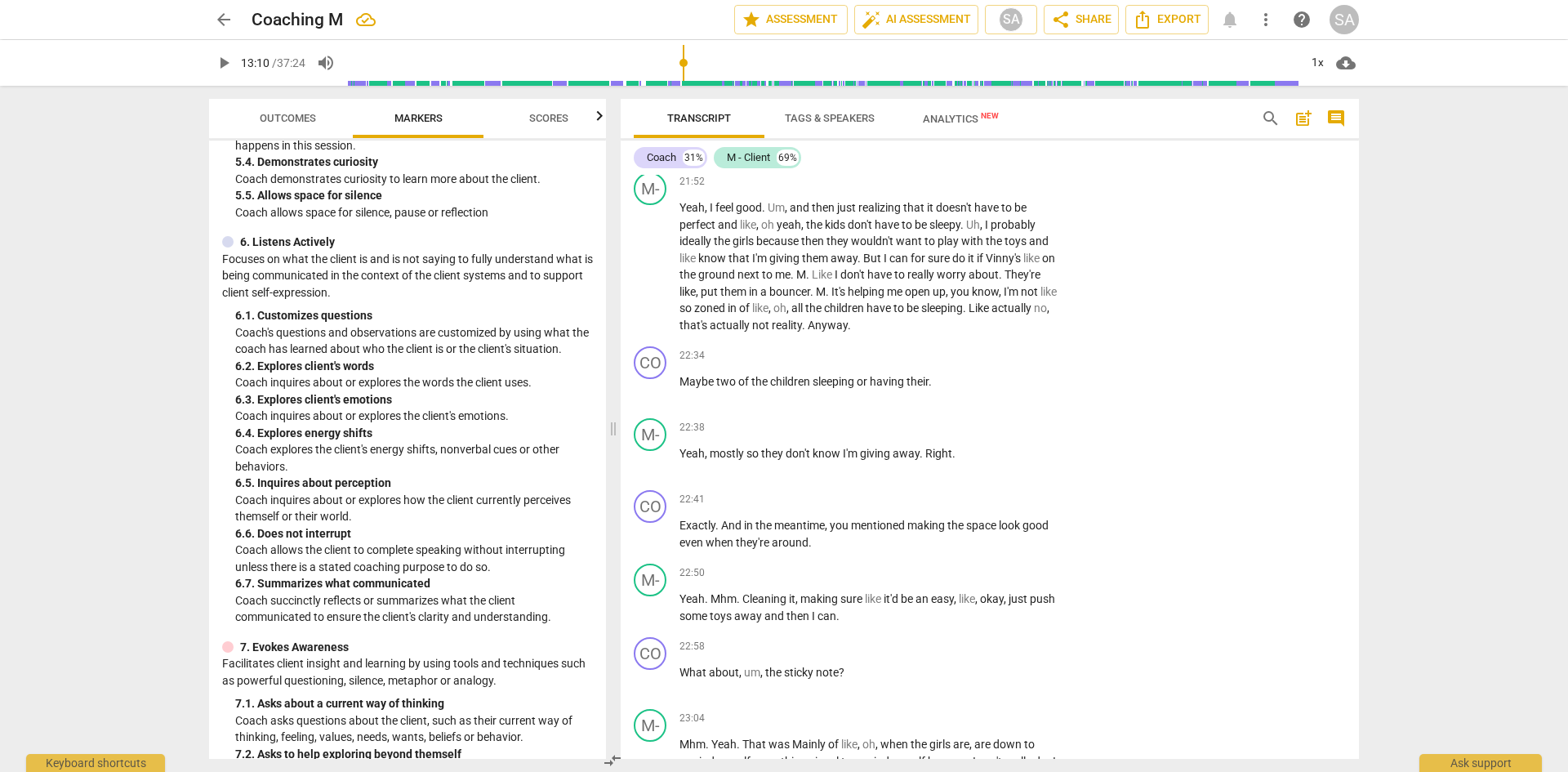 scroll, scrollTop: 7572, scrollLeft: 0, axis: vertical 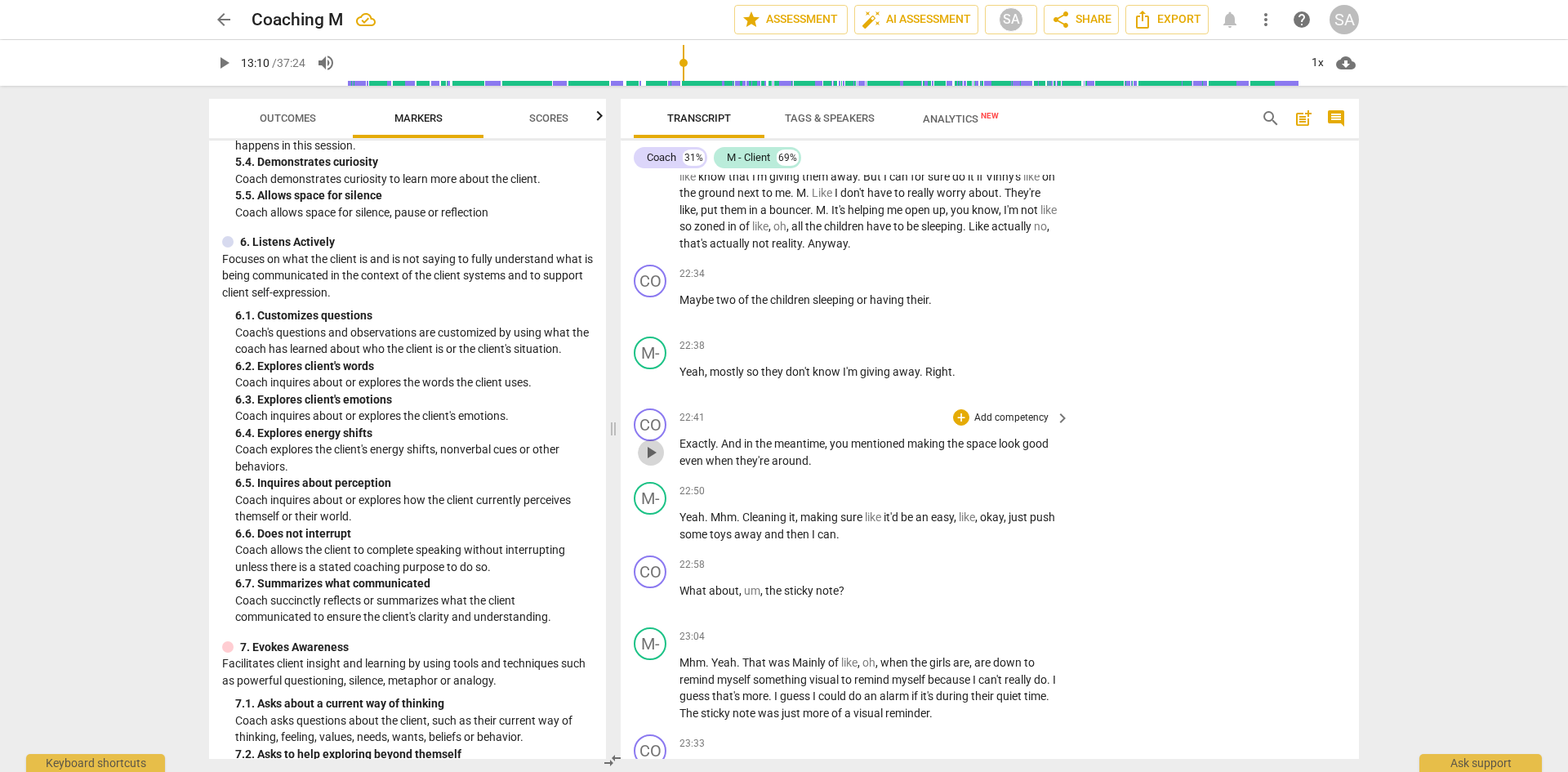 click on "play_arrow" at bounding box center [651, 453] 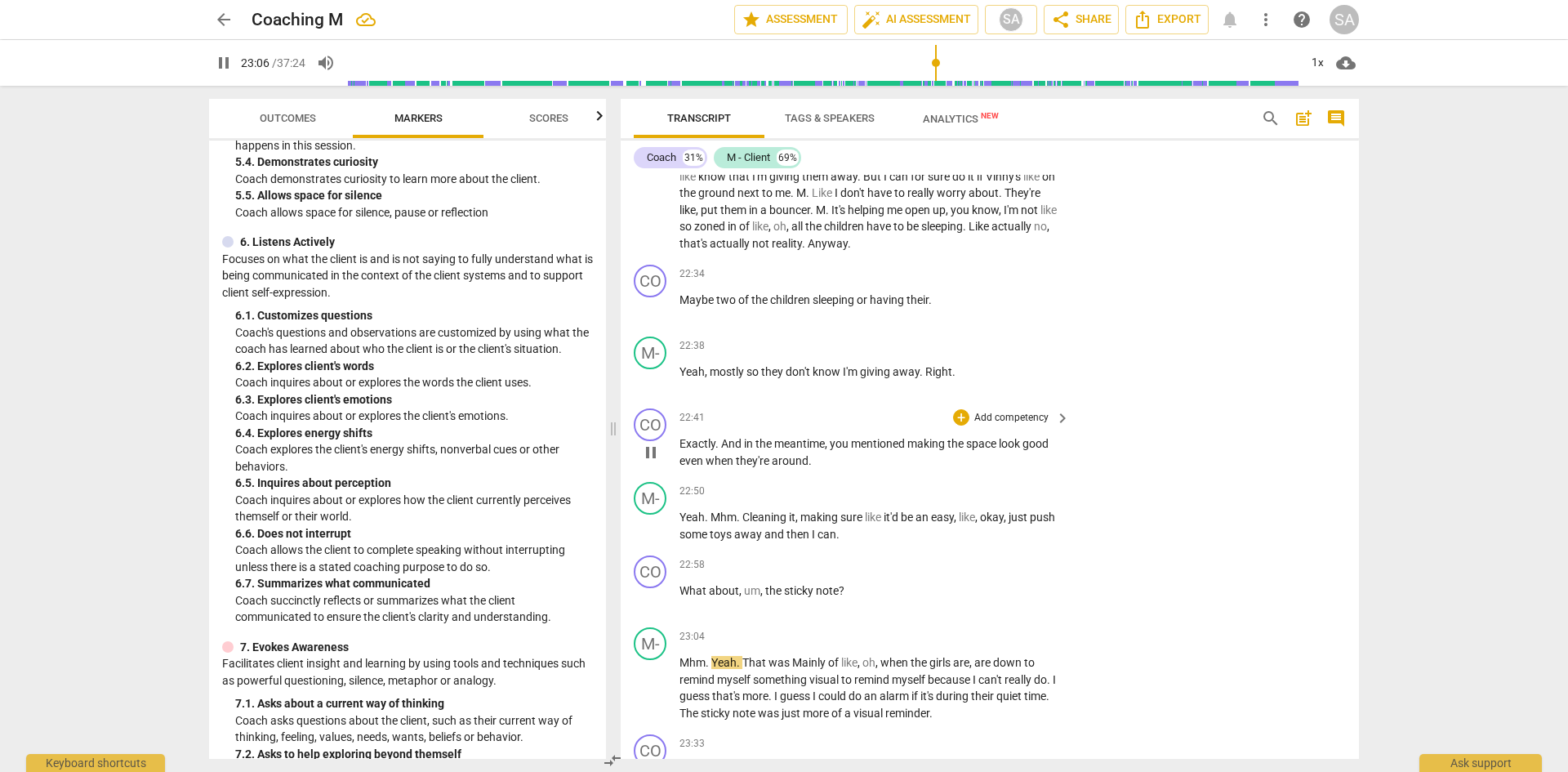 click on "pause" at bounding box center (651, 453) 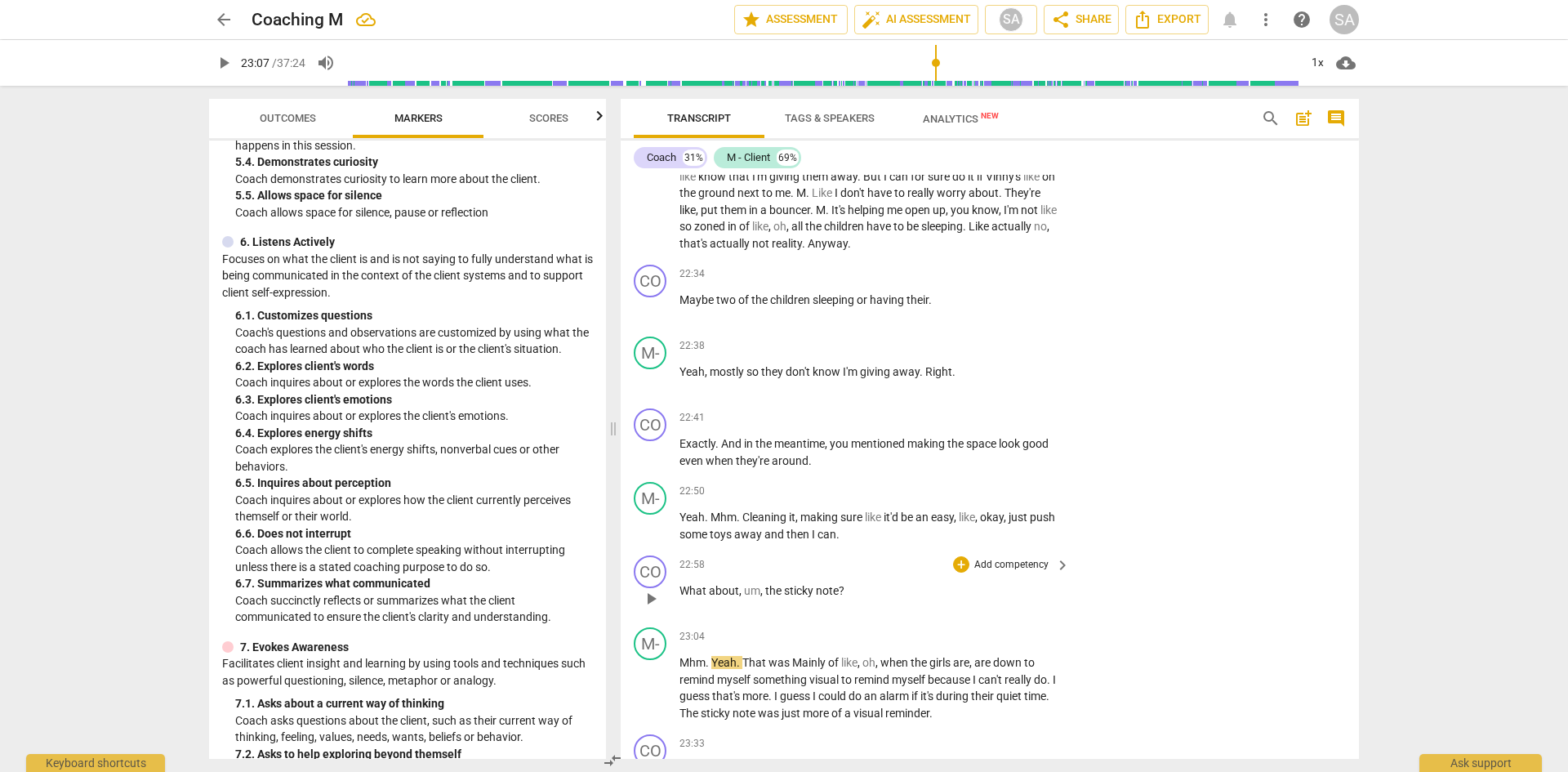 click on "um" at bounding box center [752, 591] 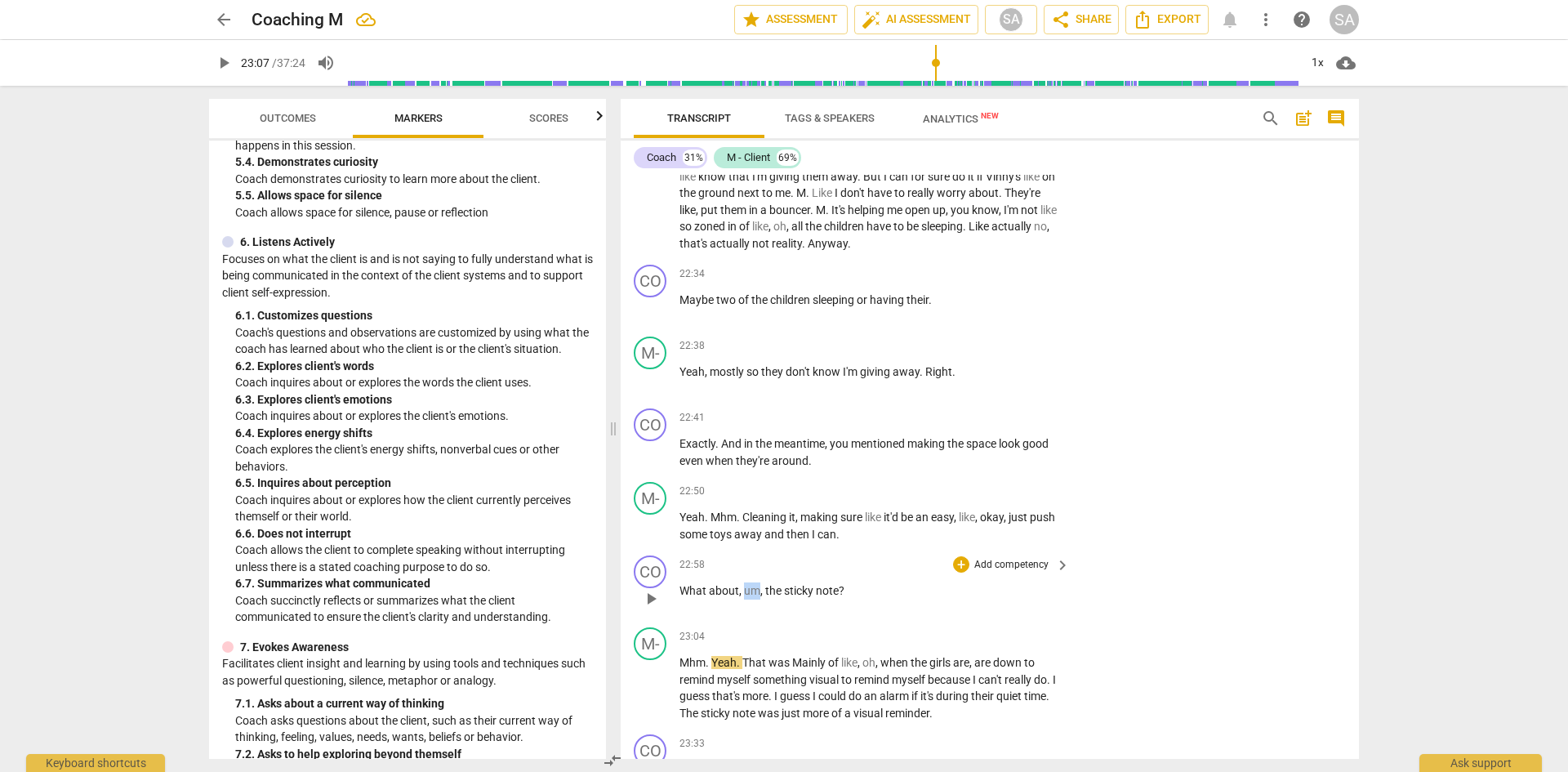 click on "um" at bounding box center [752, 591] 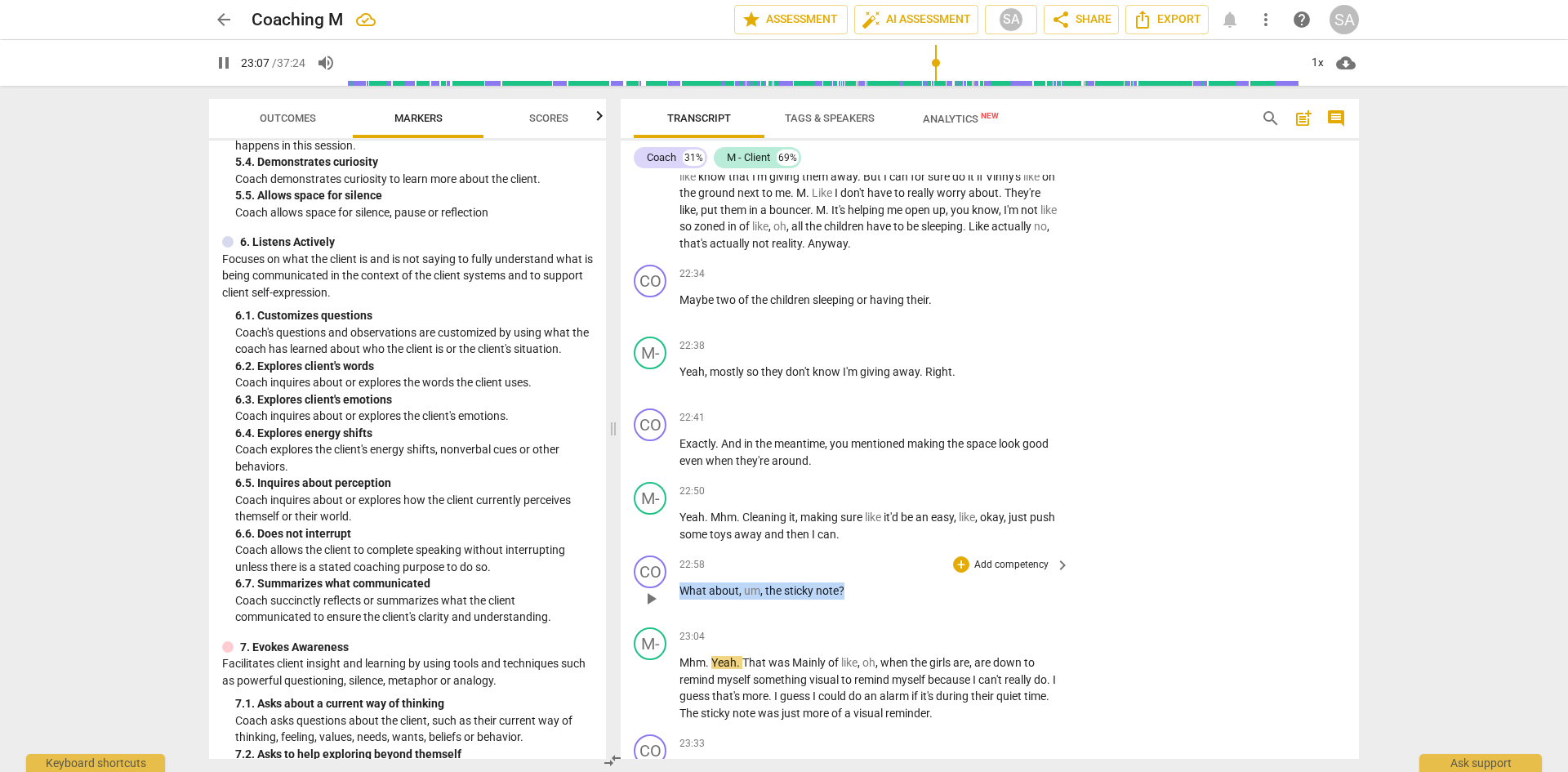 click on "um" at bounding box center (752, 591) 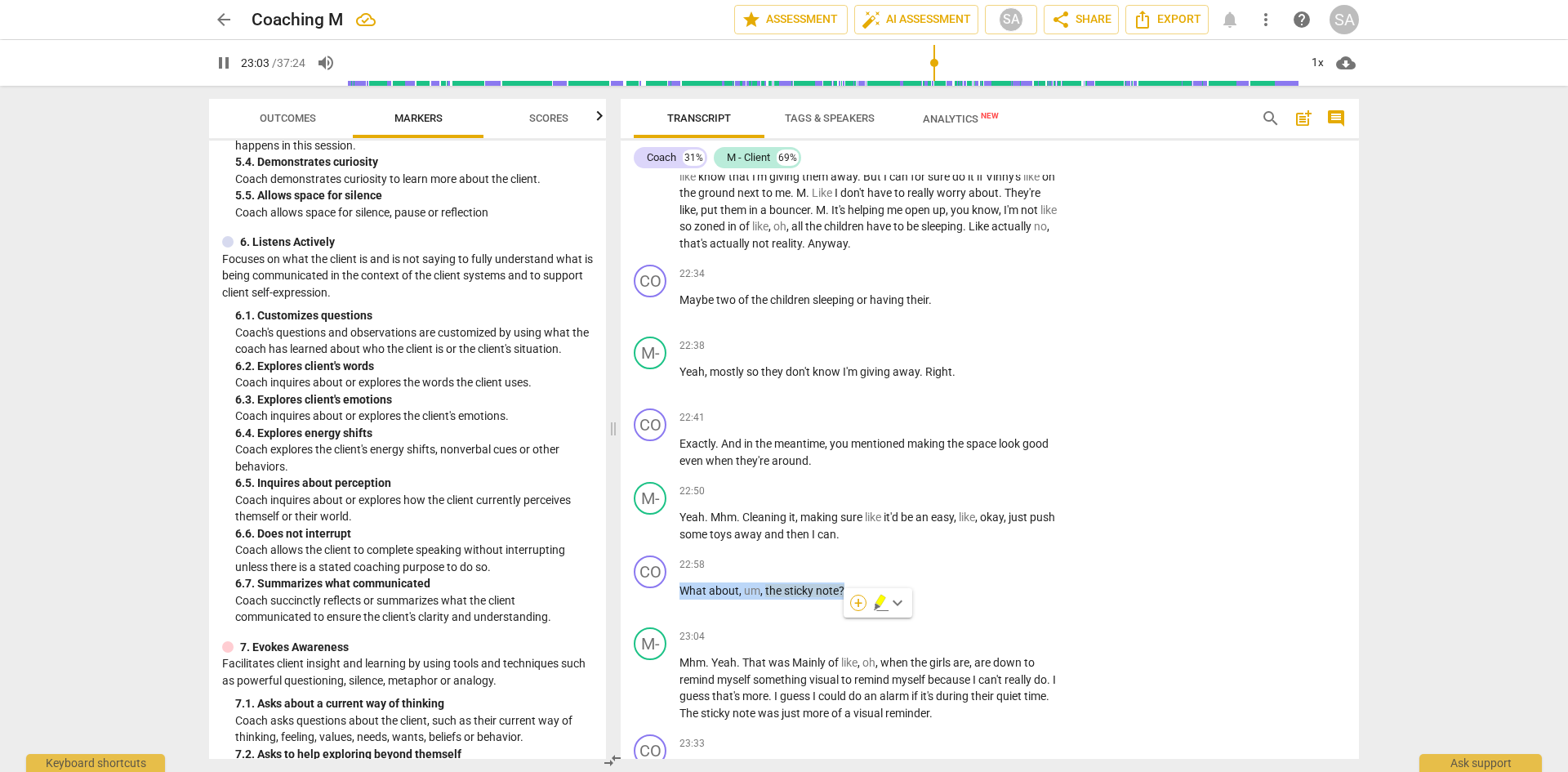 click on "+" at bounding box center (858, 603) 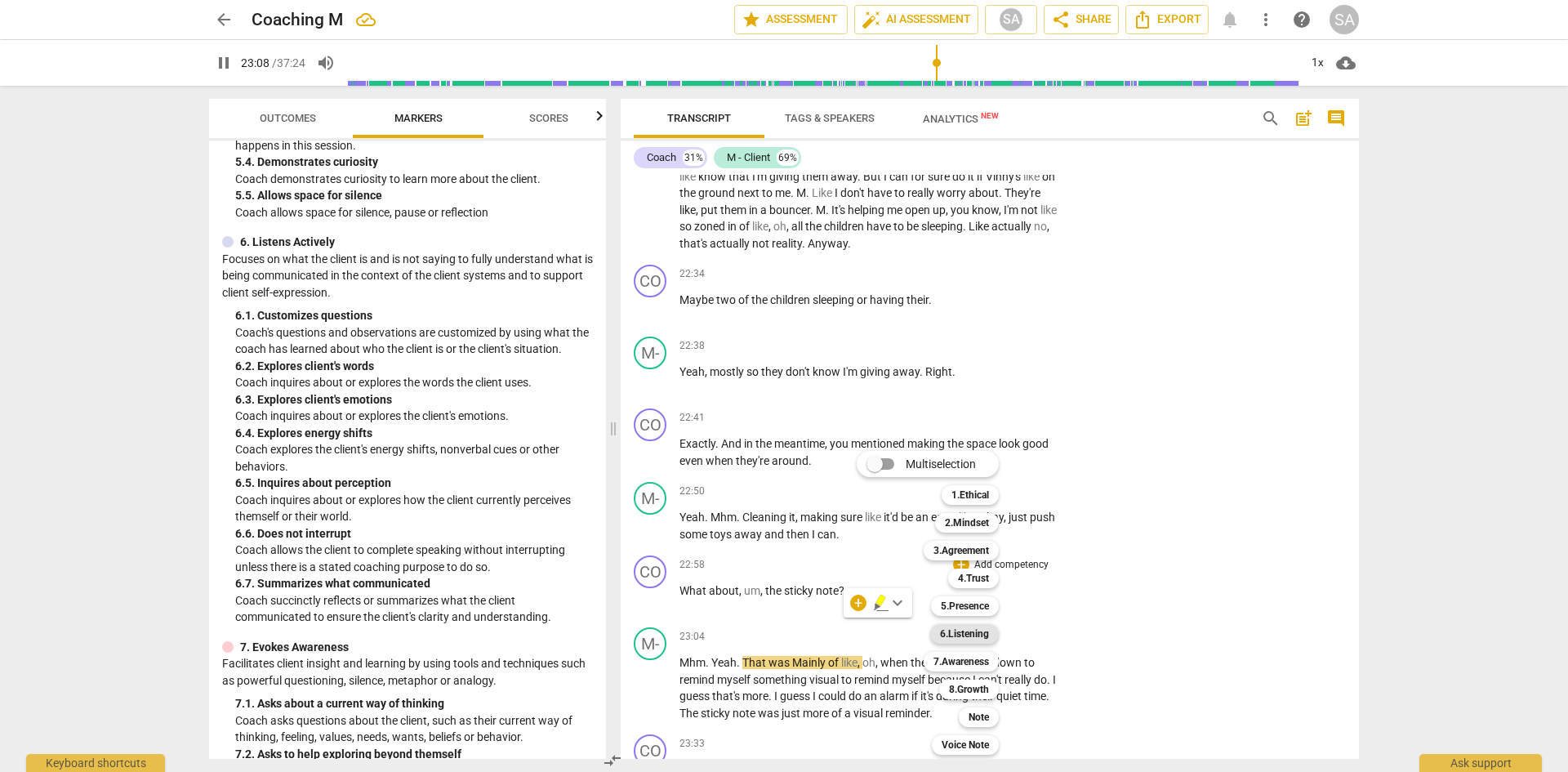 click on "6.Listening" at bounding box center [964, 634] 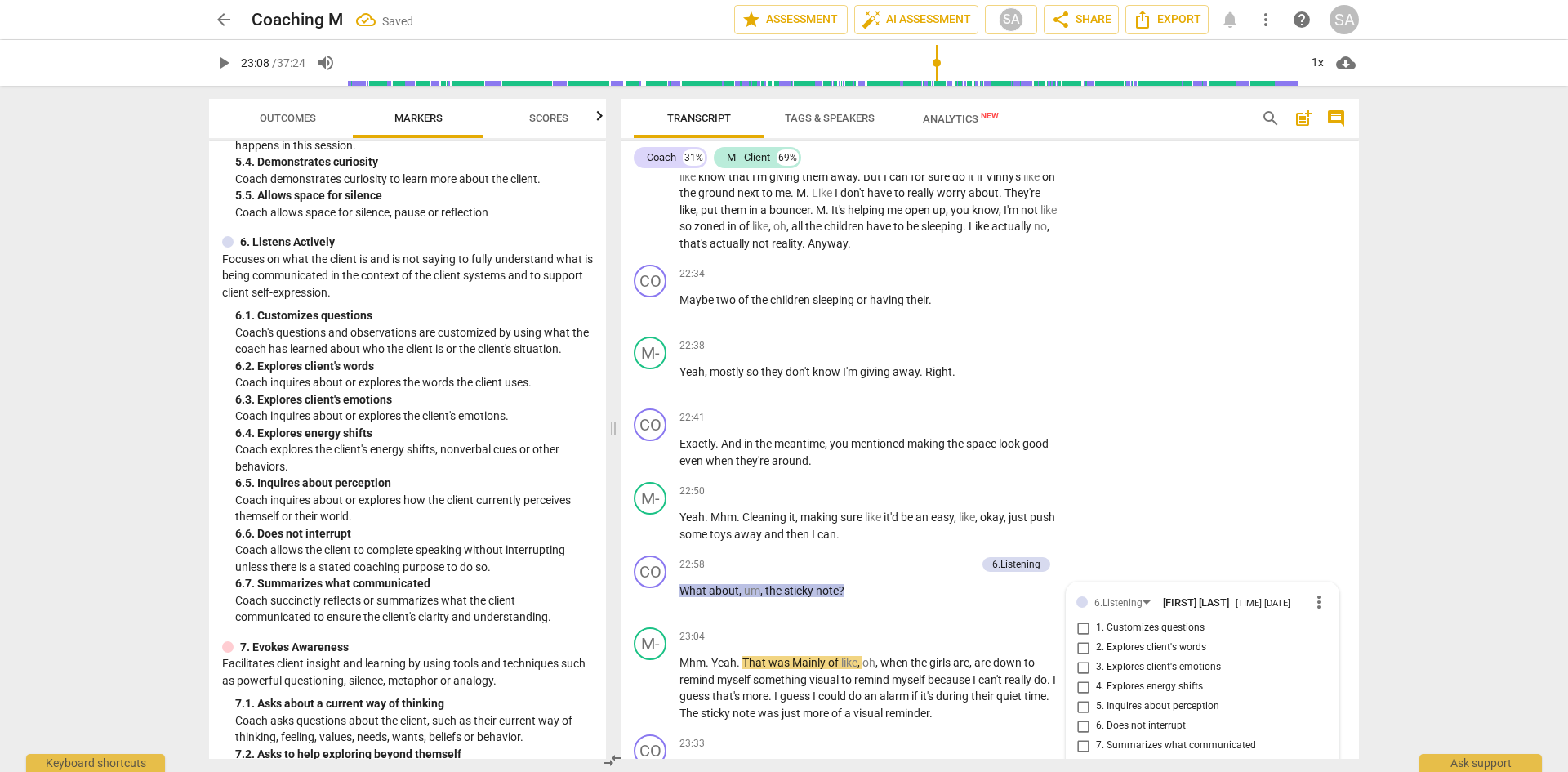 scroll, scrollTop: 7922, scrollLeft: 0, axis: vertical 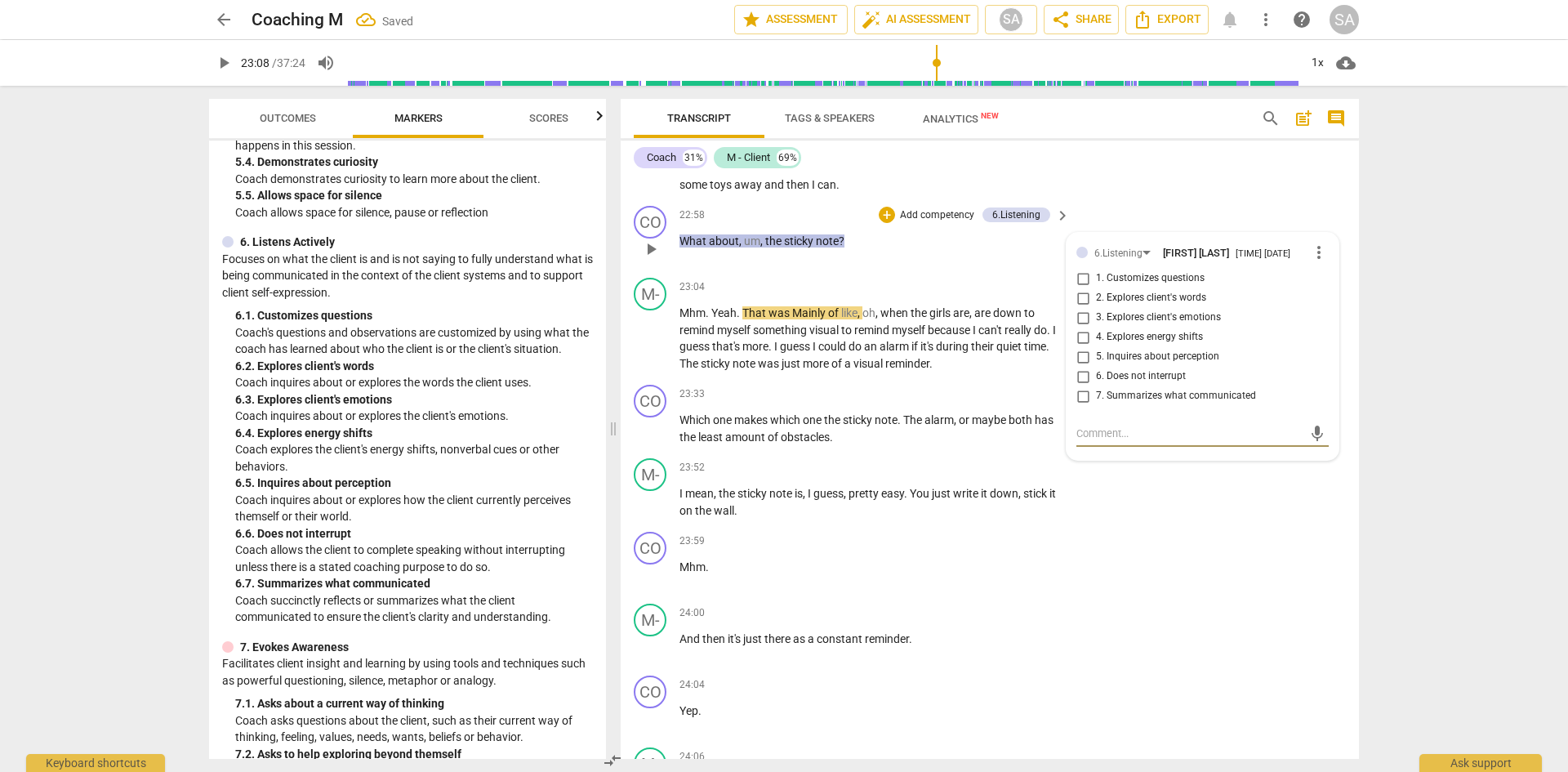 click on "2. Explores client's words" at bounding box center (1083, 298) 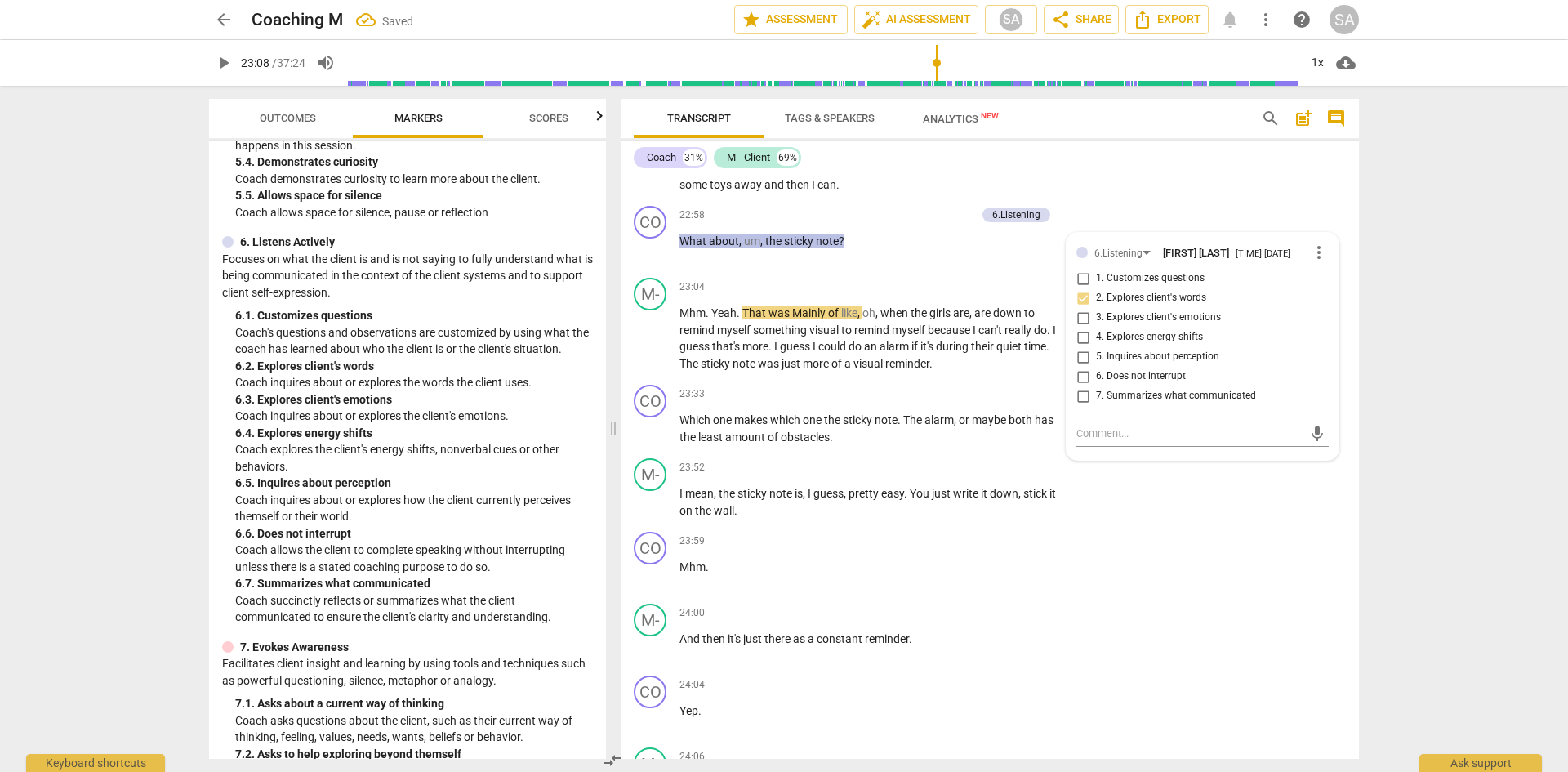 click on "Coach 31% M - Client 69%" at bounding box center (990, 158) 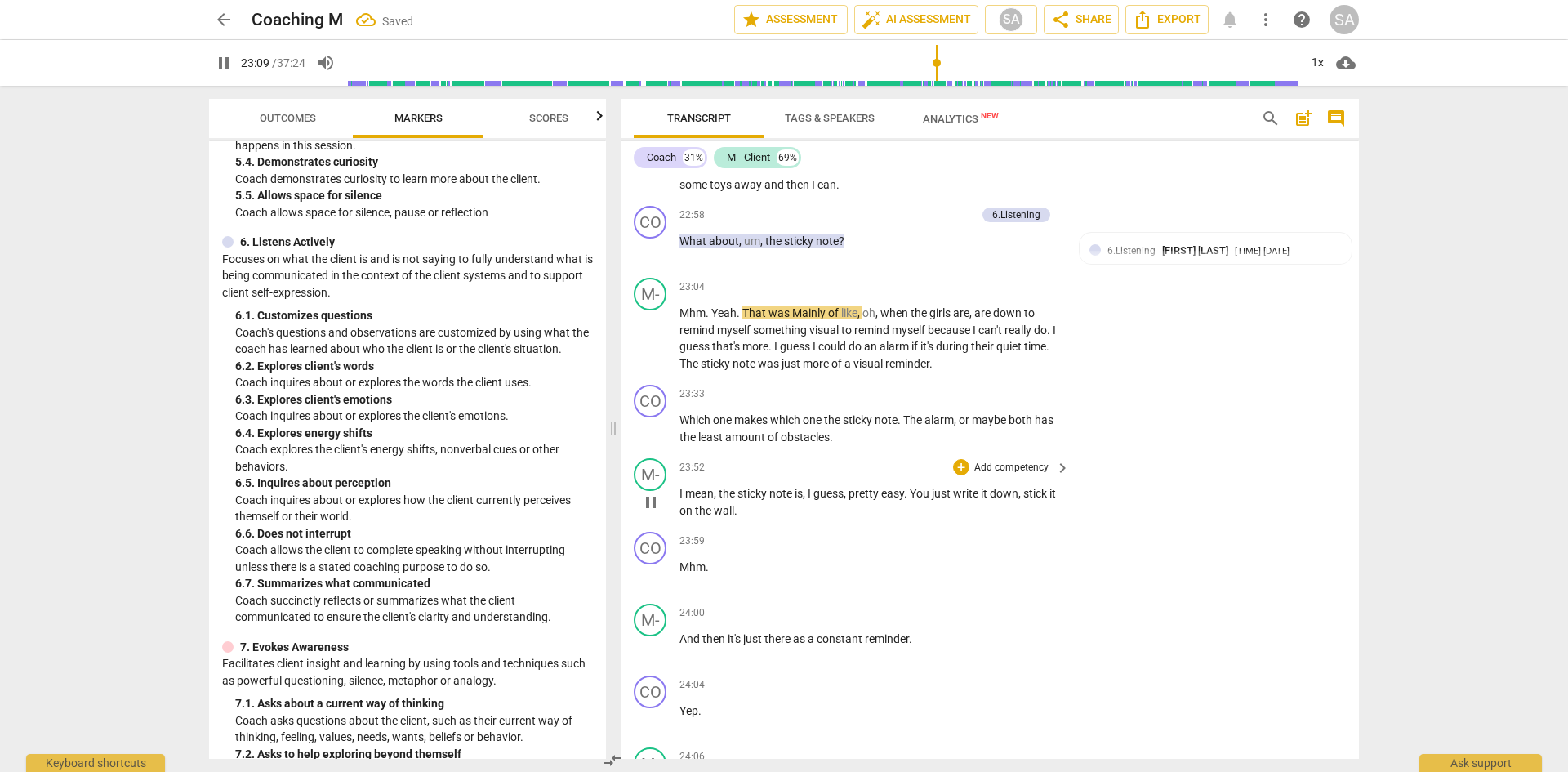click on "guess" at bounding box center (828, 493) 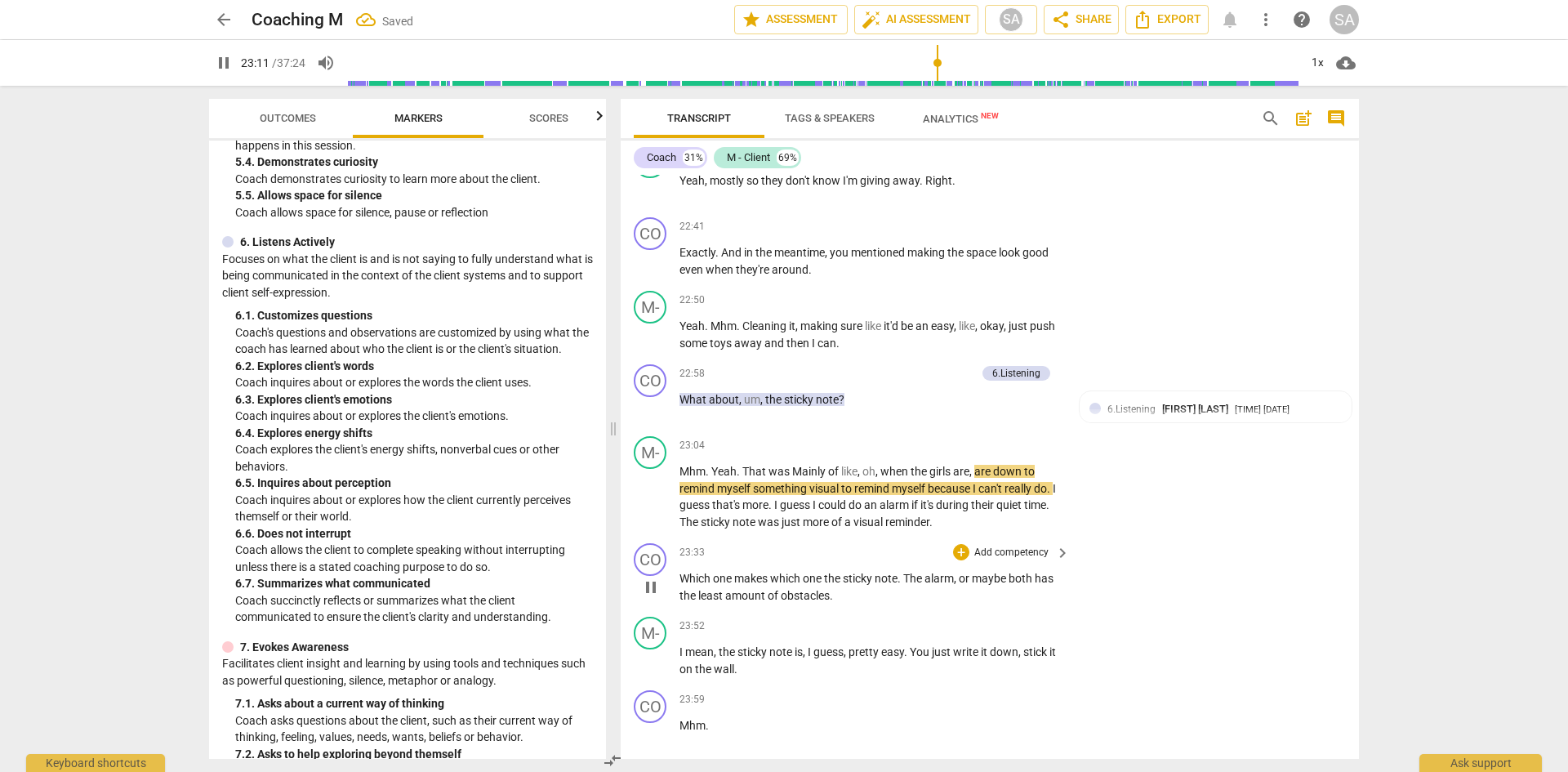 scroll, scrollTop: 7758, scrollLeft: 0, axis: vertical 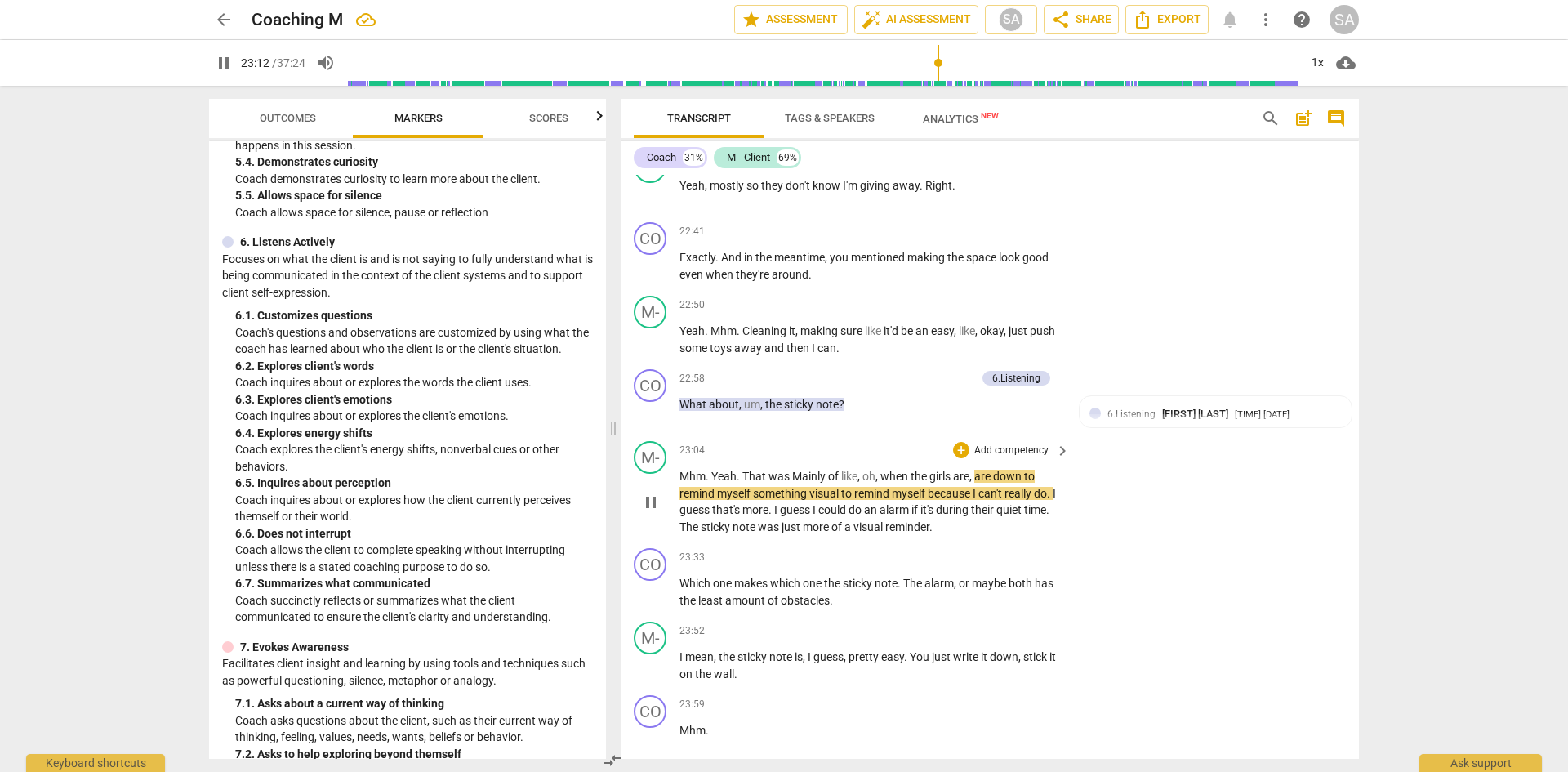 click on "pause" at bounding box center (651, 502) 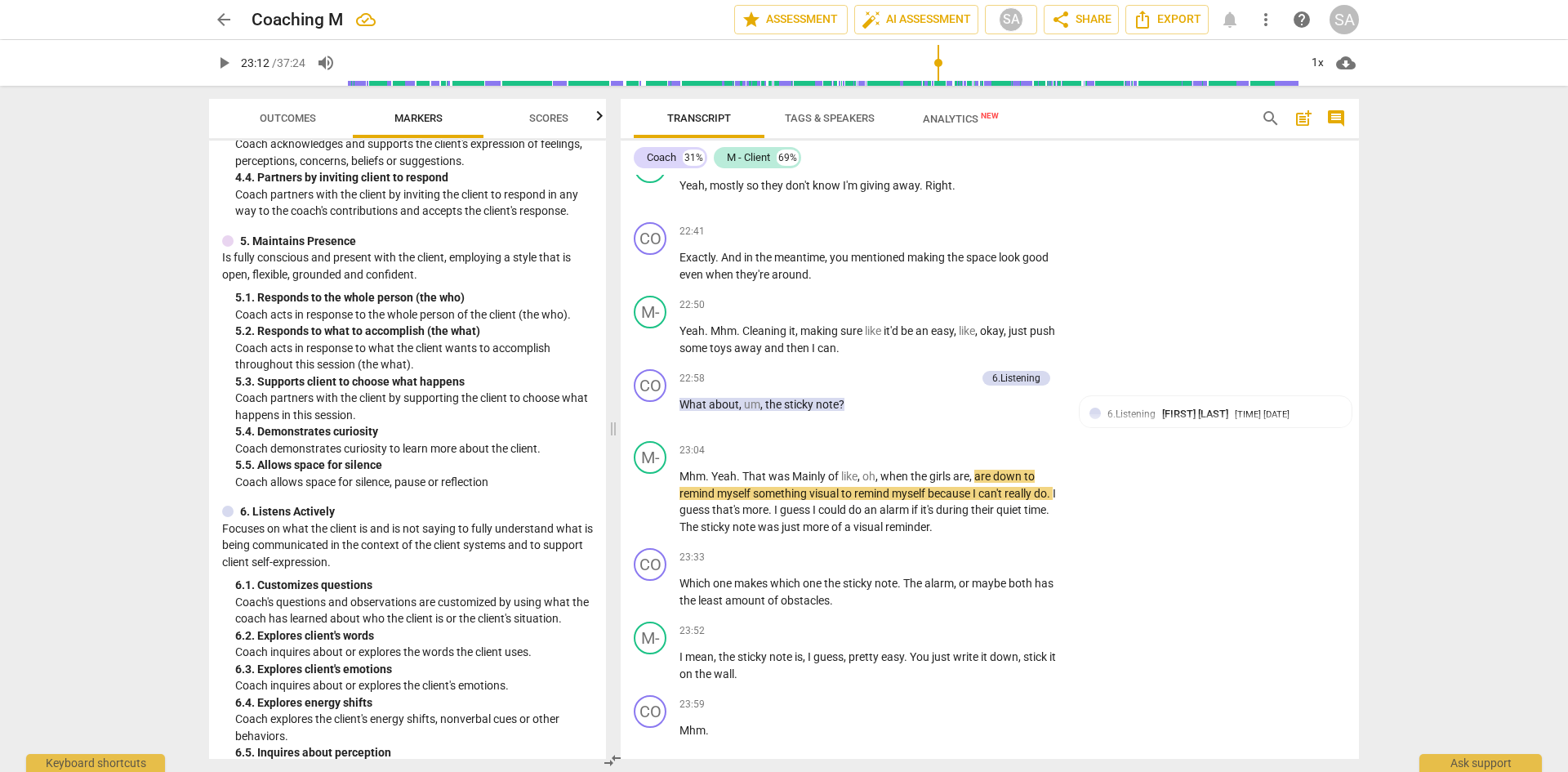 scroll, scrollTop: 735, scrollLeft: 0, axis: vertical 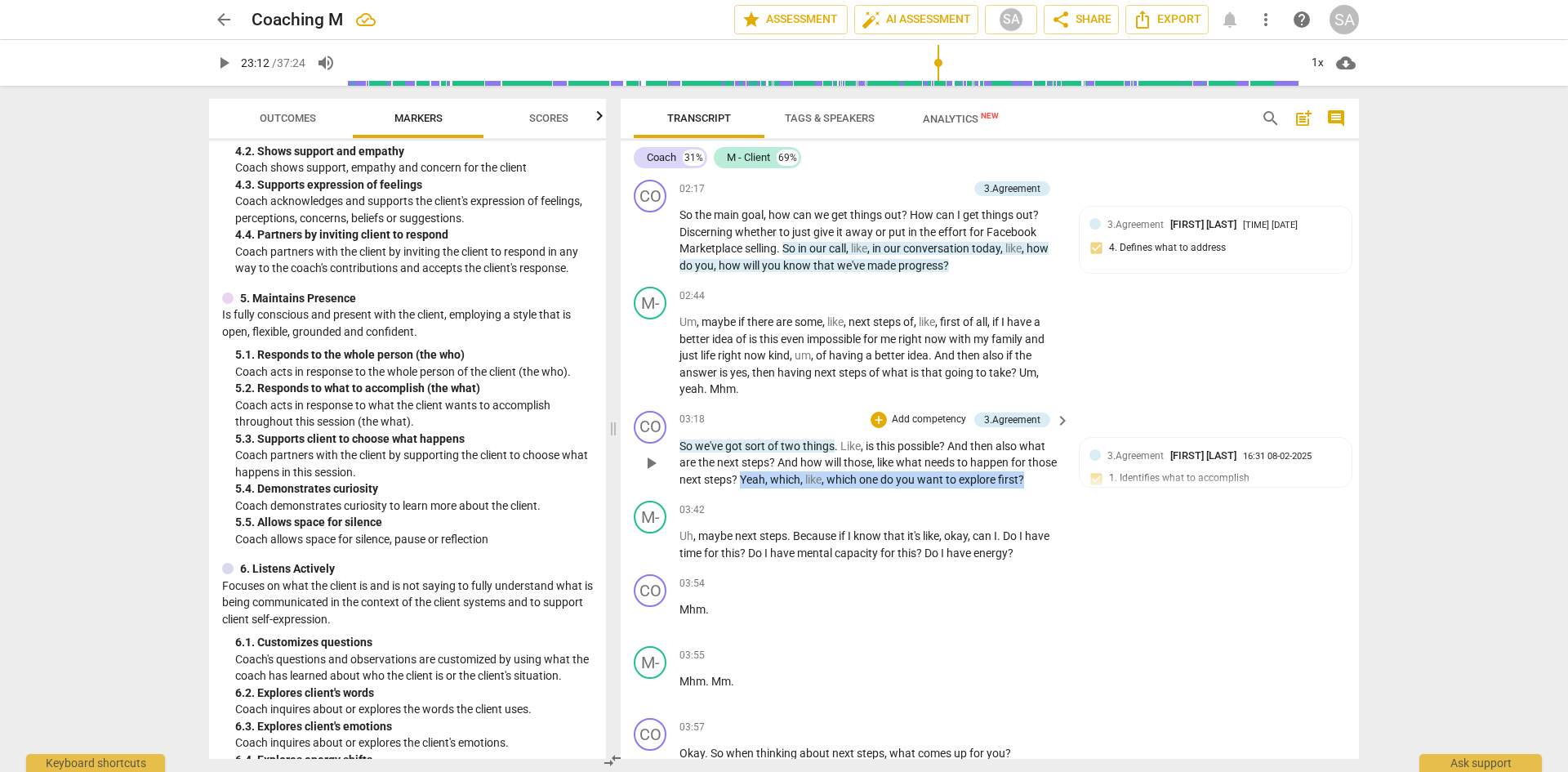 drag, startPoint x: 773, startPoint y: 482, endPoint x: 1071, endPoint y: 481, distance: 298.00168 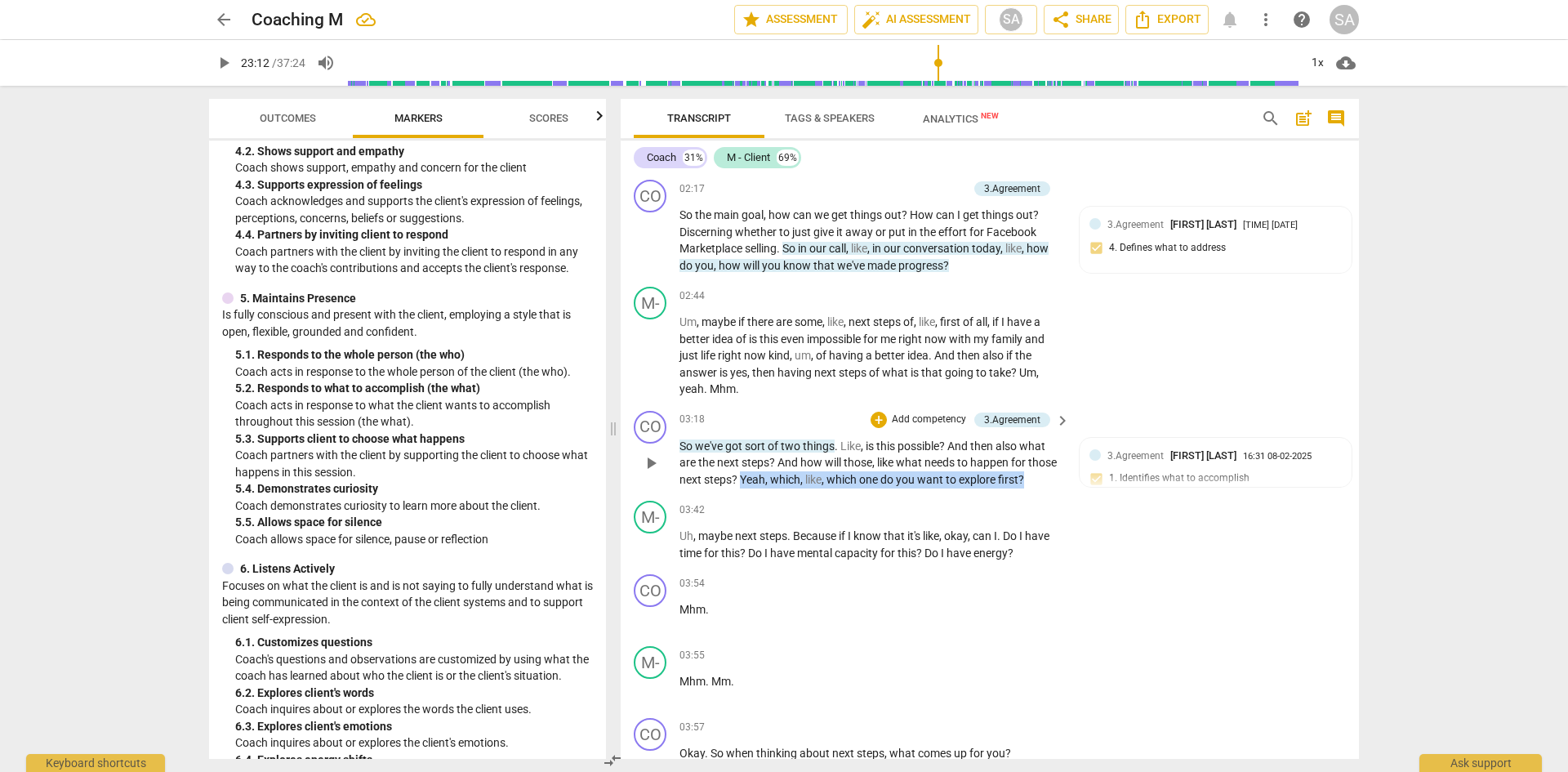 click on "CO play_arrow pause 03:18 + Add competency 3.Agreement keyboard_arrow_right So   we've   got   sort   of   two   things .   Like ,   is   this   possible ?   And   then   also   what   are   the   next   steps ?   And   how   will   those ,   like   what   needs   to   happen   for   those   next   steps ?   Yeah ,   which ,   like ,   which   one   do   you   want   to   explore   first ? 3.Agreement Sarah Adam 16:31 08-02-2025 1. Identifies what to accomplish" at bounding box center (990, 449) 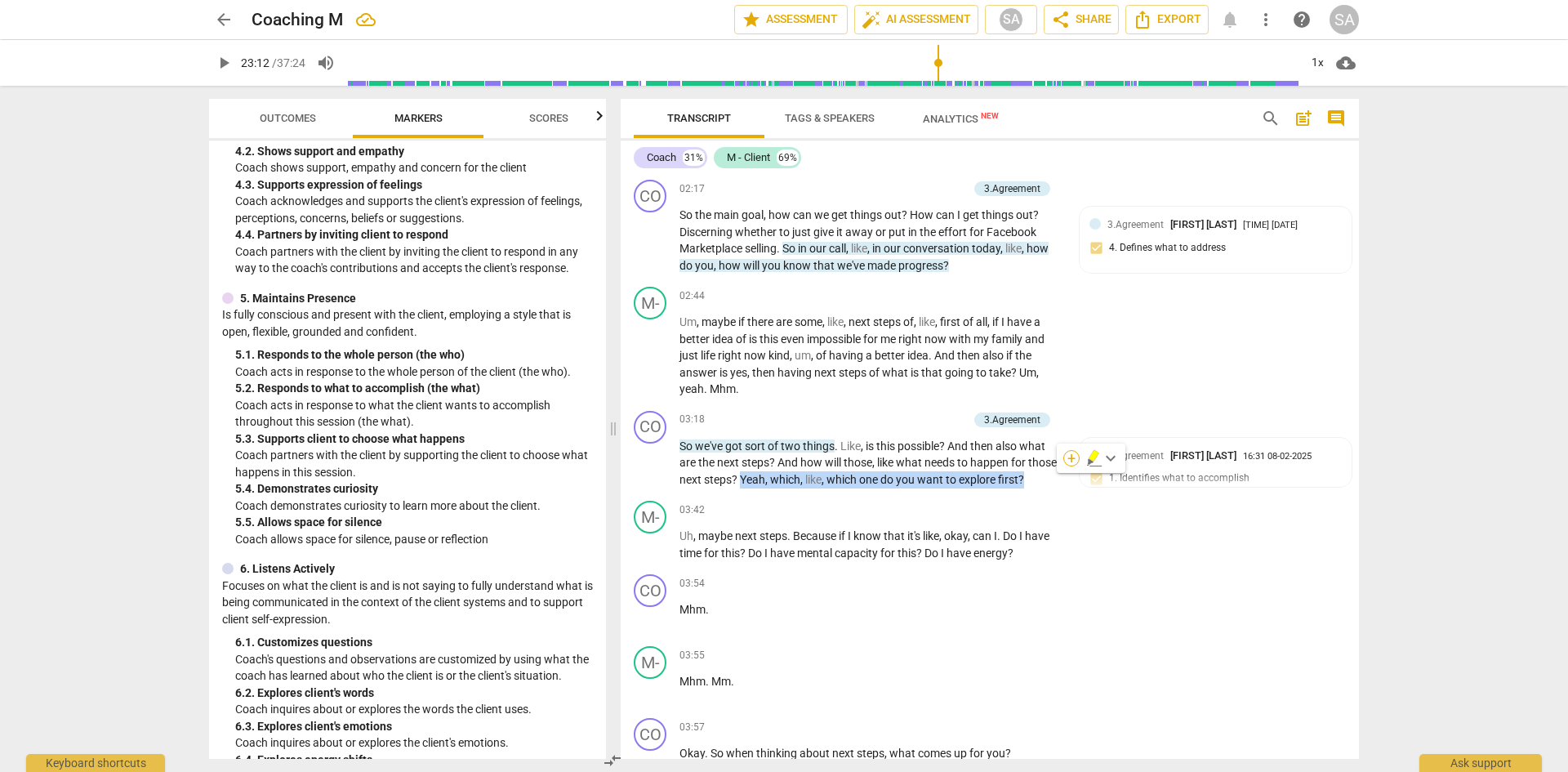 click on "+" at bounding box center (1071, 458) 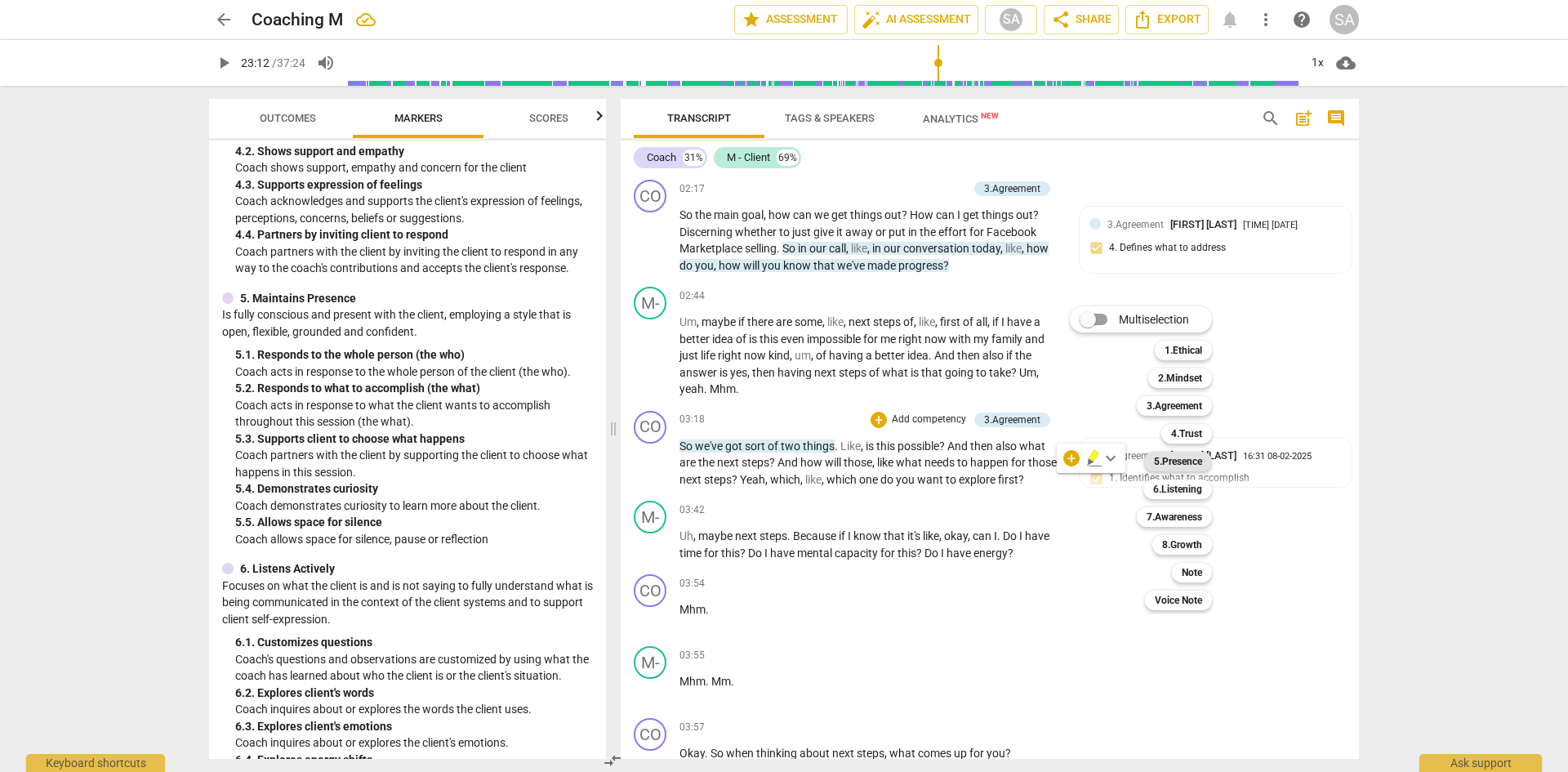 click on "5.Presence" at bounding box center (1178, 462) 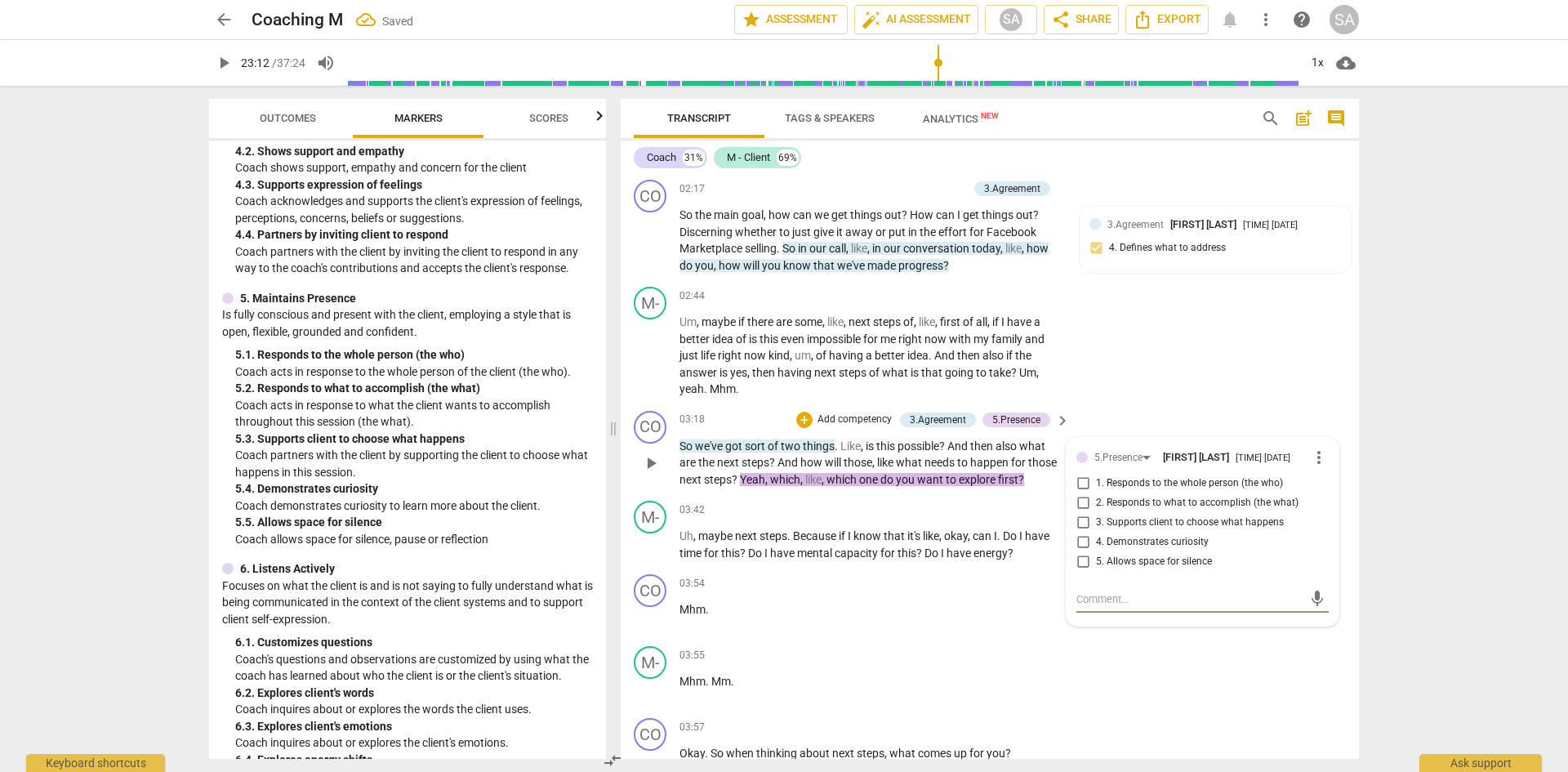 click on "3. Supports client to choose what happens" at bounding box center (1083, 523) 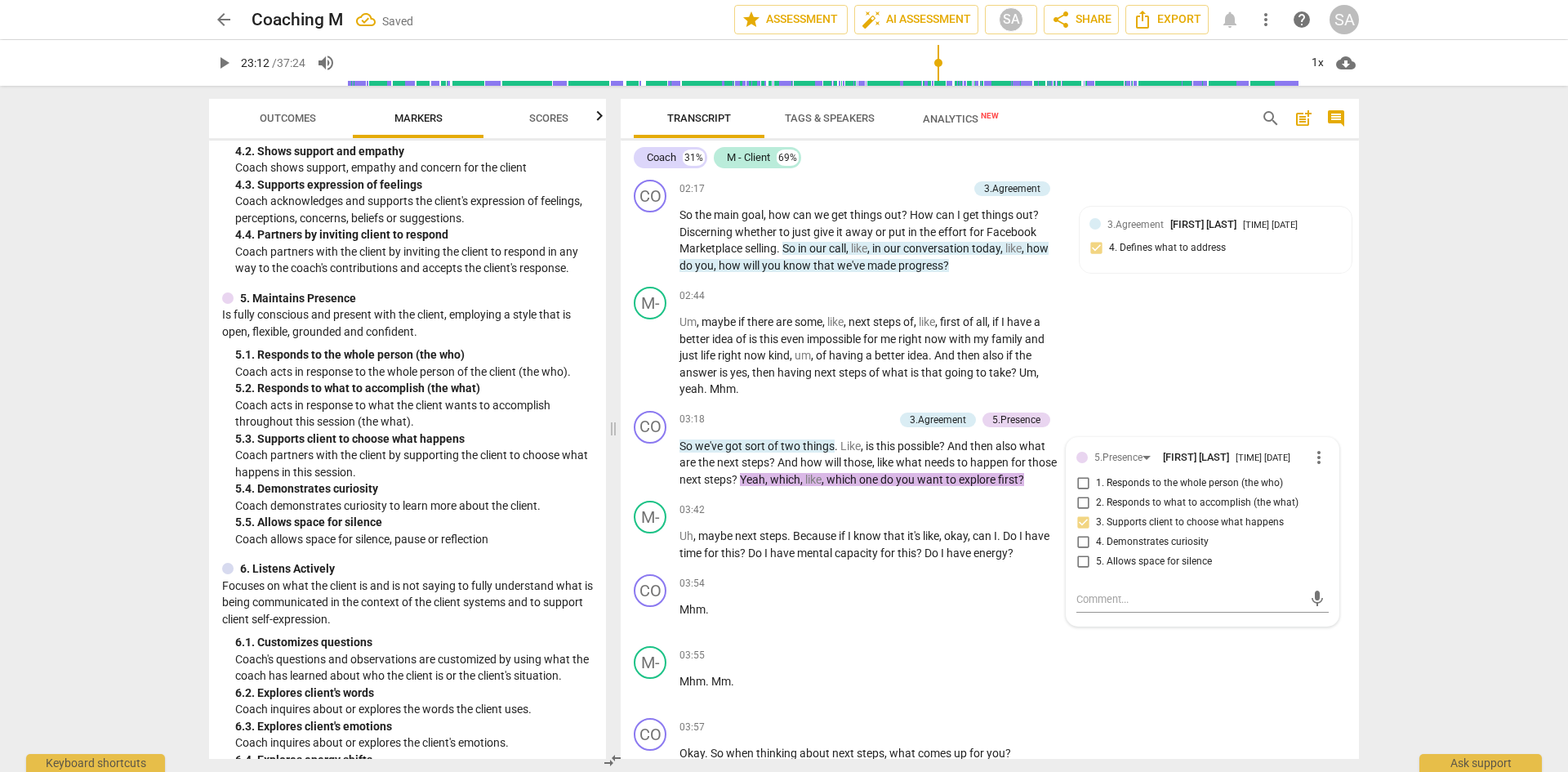 click on "arrow_back Coaching M Saved edit star    Assessment   auto_fix_high    AI Assessment SA share    Share    Export notifications more_vert help SA play_arrow 23:12   /  37:24 volume_up 1x cloud_download Outcomes Markers Scores ICF PCC Markers (2020) visibility 1. Demonstrates Ethical Practice Understands and consistently applies coaching ethics and standards of coaching. 1. 1. Familiar with Code of Ethics Demonstrates familiarity with the ICF Code of Ethics and its application. 2. Embodies a Coaching Mindset Develops and maintains a mindset that is open, curious, flexible and client-centered. 2. 1. Embodies a coaching mindset Embodying a coaching mindset - a mindset that is open, curious, flexible and client-centered. 3. Establishes and Maintains Agreements Partners with the client and relevant stakeholders to create clear agreements about the coaching relationship, process, plans and goals. Establishes agreements for the overall coaching engagement as well as those for each coaching session. 3. 3. 3." at bounding box center [784, 386] 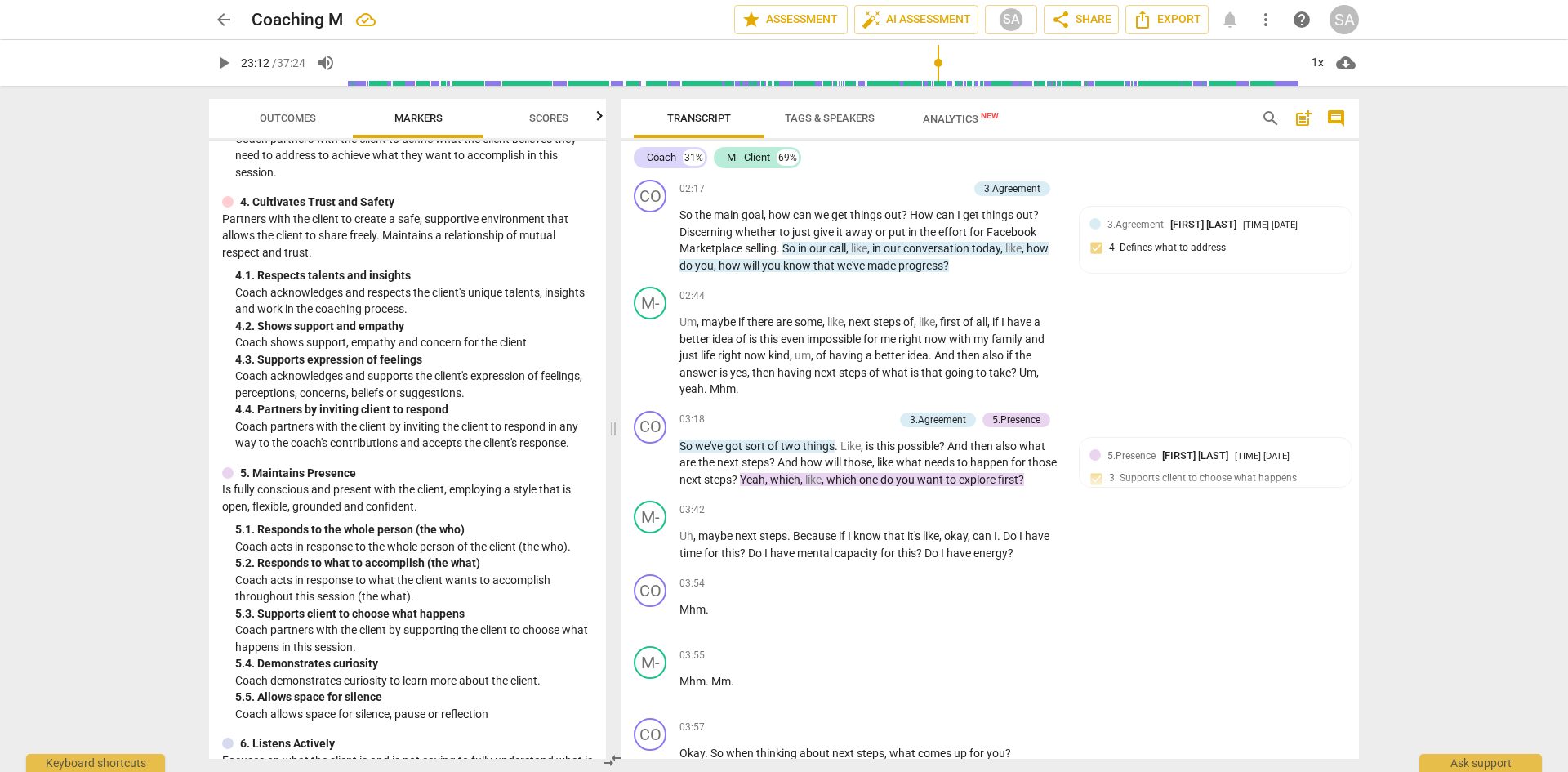 scroll, scrollTop: 490, scrollLeft: 0, axis: vertical 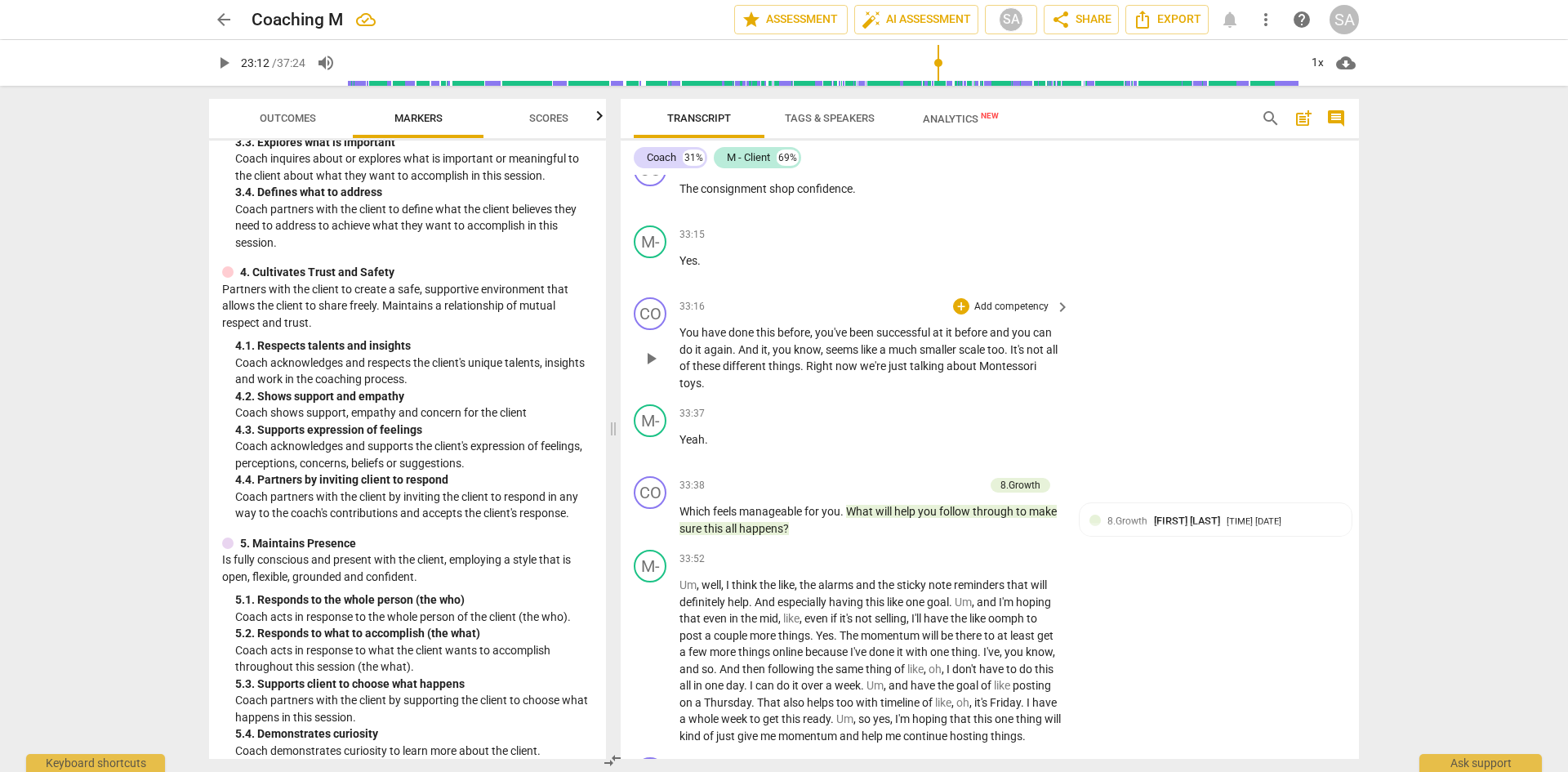 click on "again" at bounding box center (718, 350) 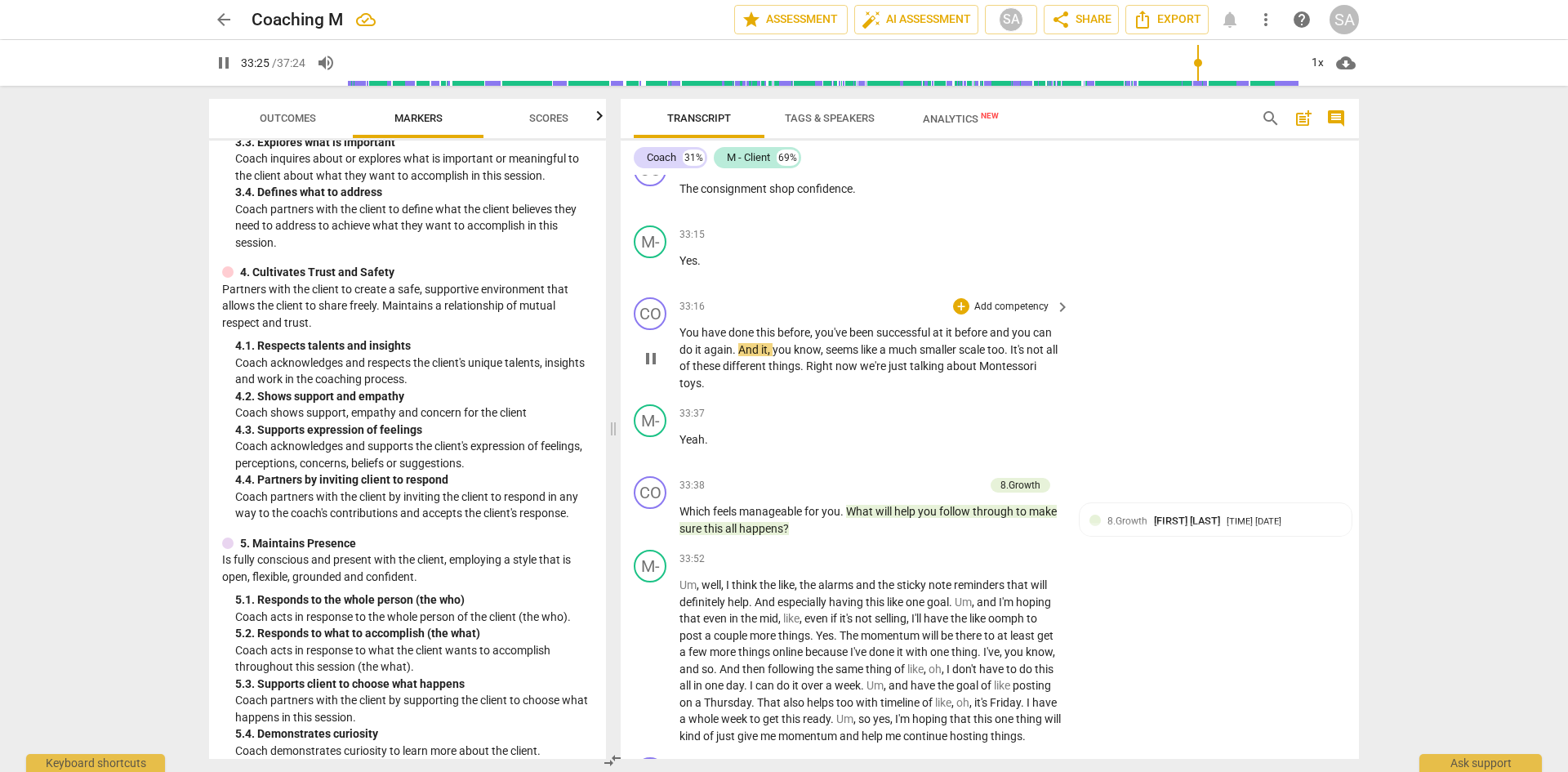click on "pause" at bounding box center (651, 359) 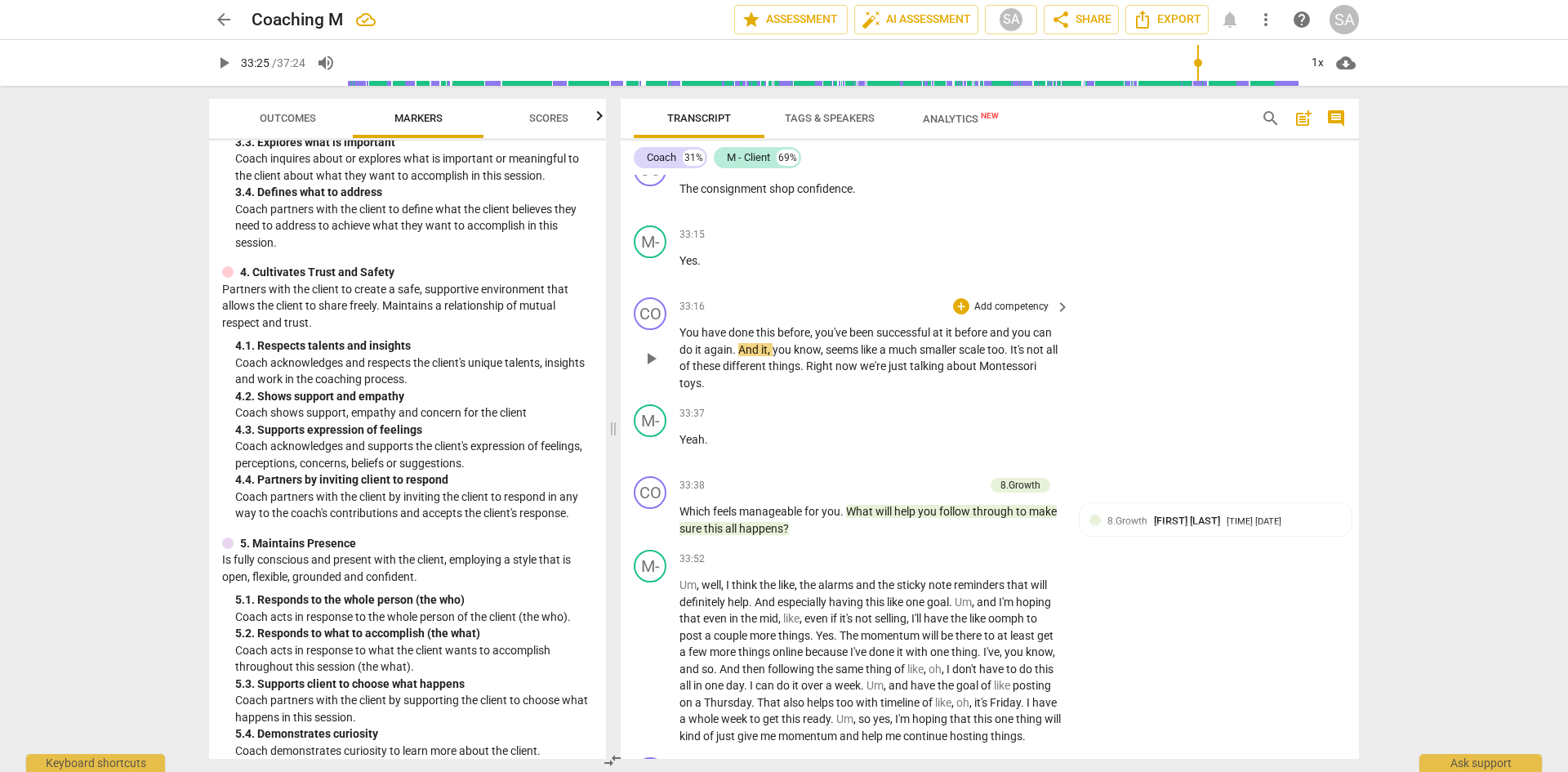 type on "2006" 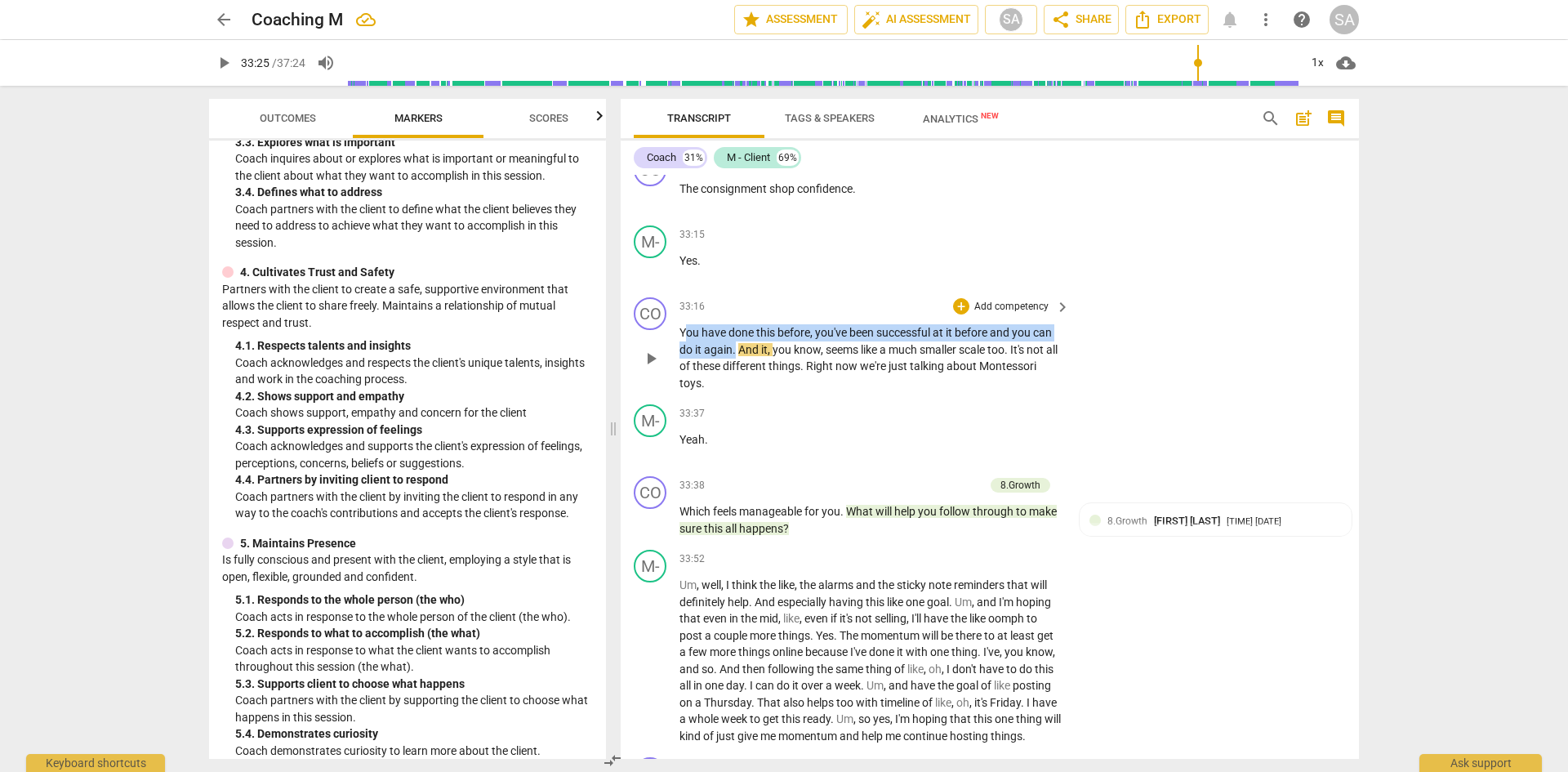 drag, startPoint x: 734, startPoint y: 383, endPoint x: 684, endPoint y: 358, distance: 55.9017 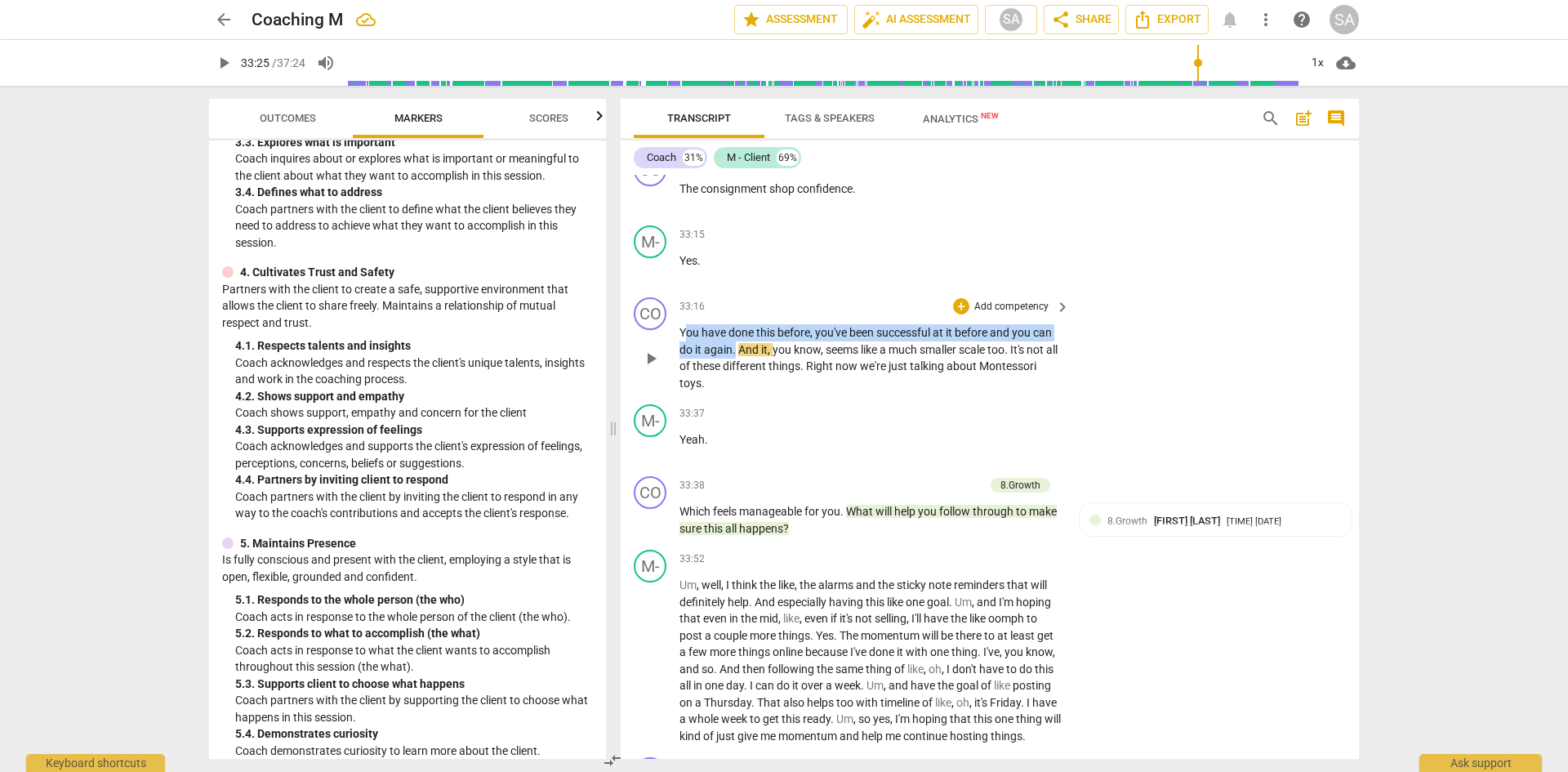click on "You   have   done   this   before ,   you've   been   successful   at   it   before   and   you   can   do   it   again .   And   it ,   you   know ,   seems   like   a   much   smaller   scale   too .   It's   not   all   of   these   different   things .   Right   now   we're   just   talking   about   Montessori   toys ." at bounding box center [871, 358] 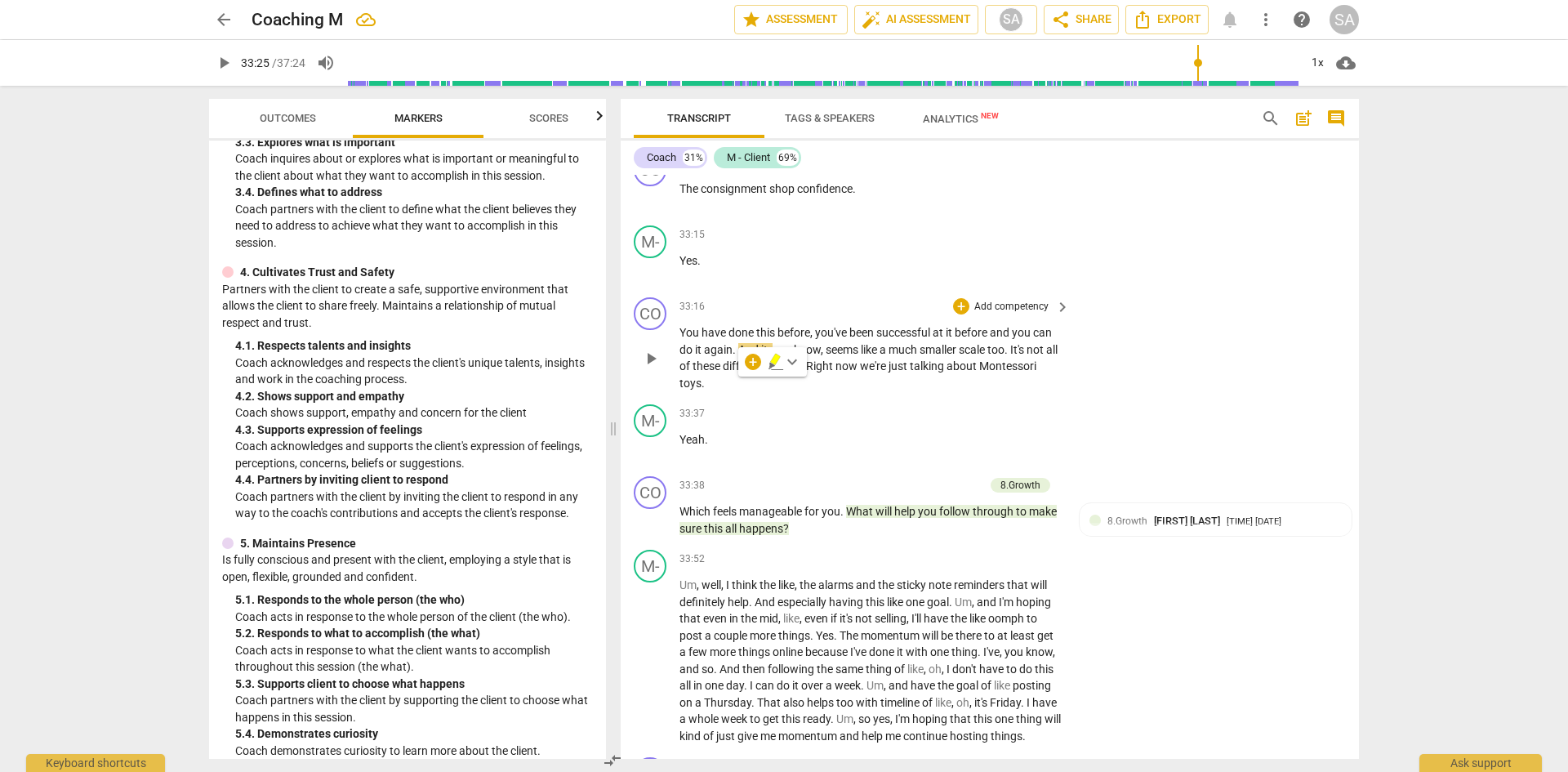 click on "now" at bounding box center [848, 366] 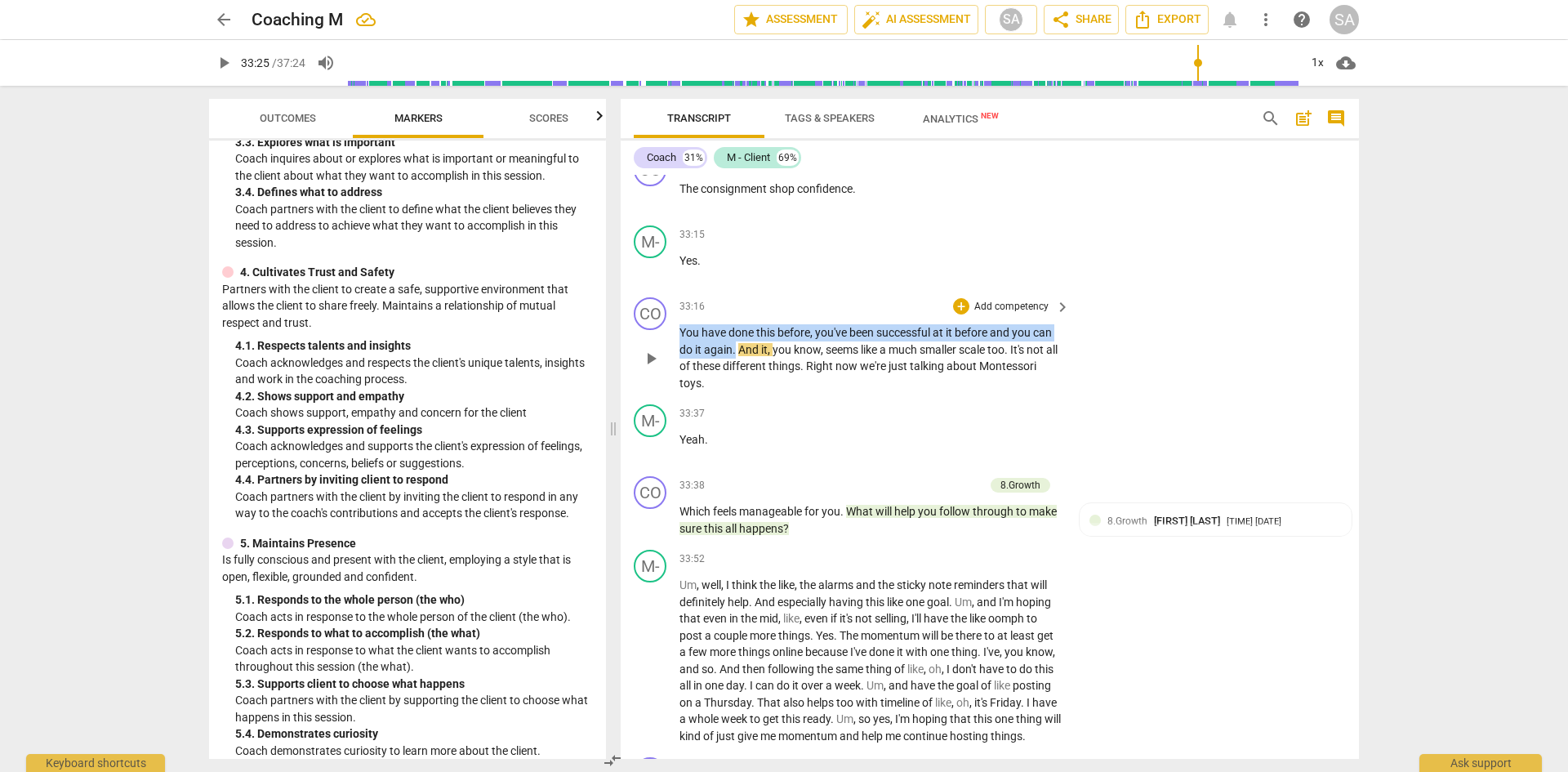drag, startPoint x: 736, startPoint y: 386, endPoint x: 676, endPoint y: 363, distance: 64.2573 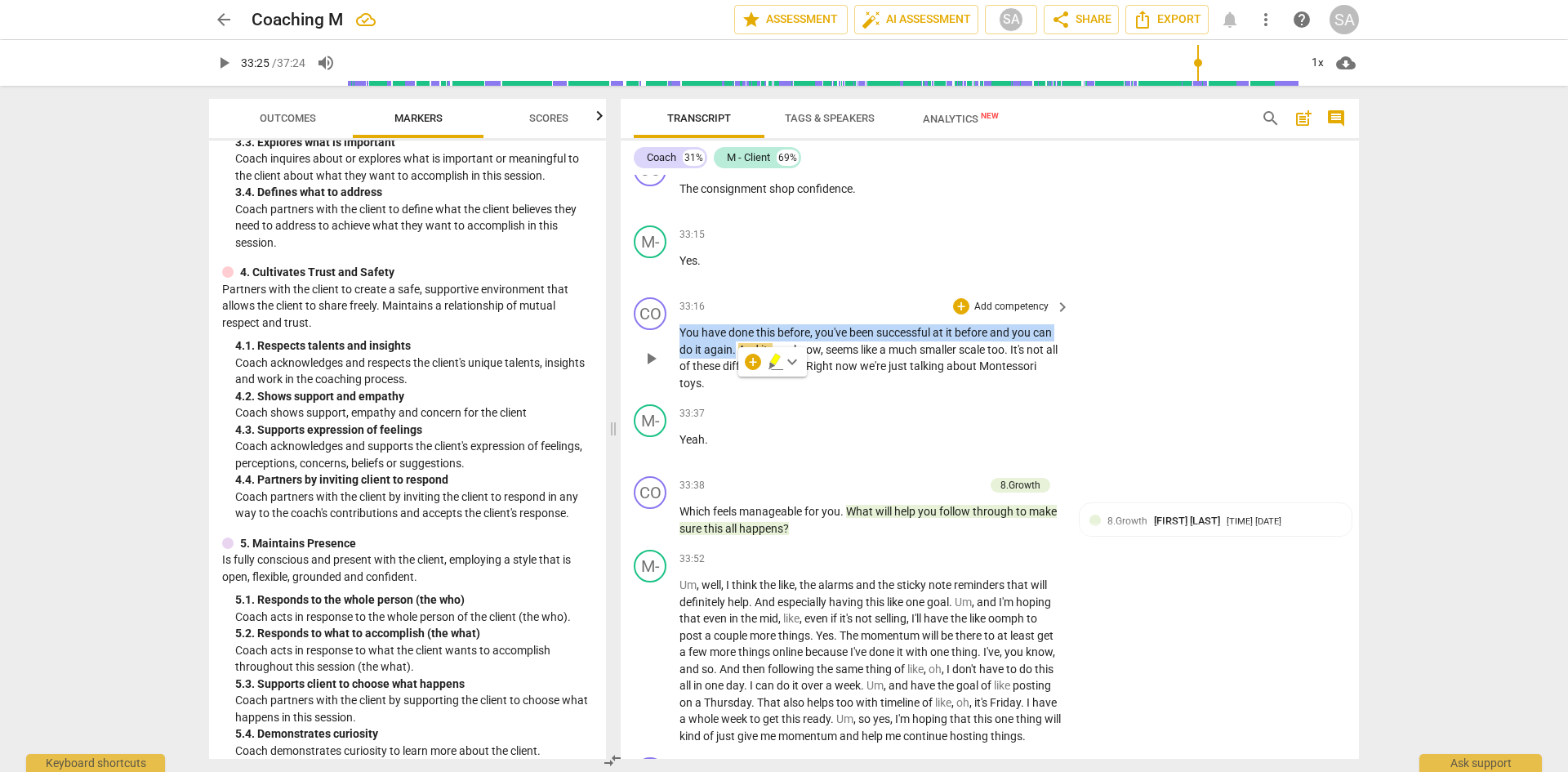 click on "Add competency" at bounding box center [1011, 307] 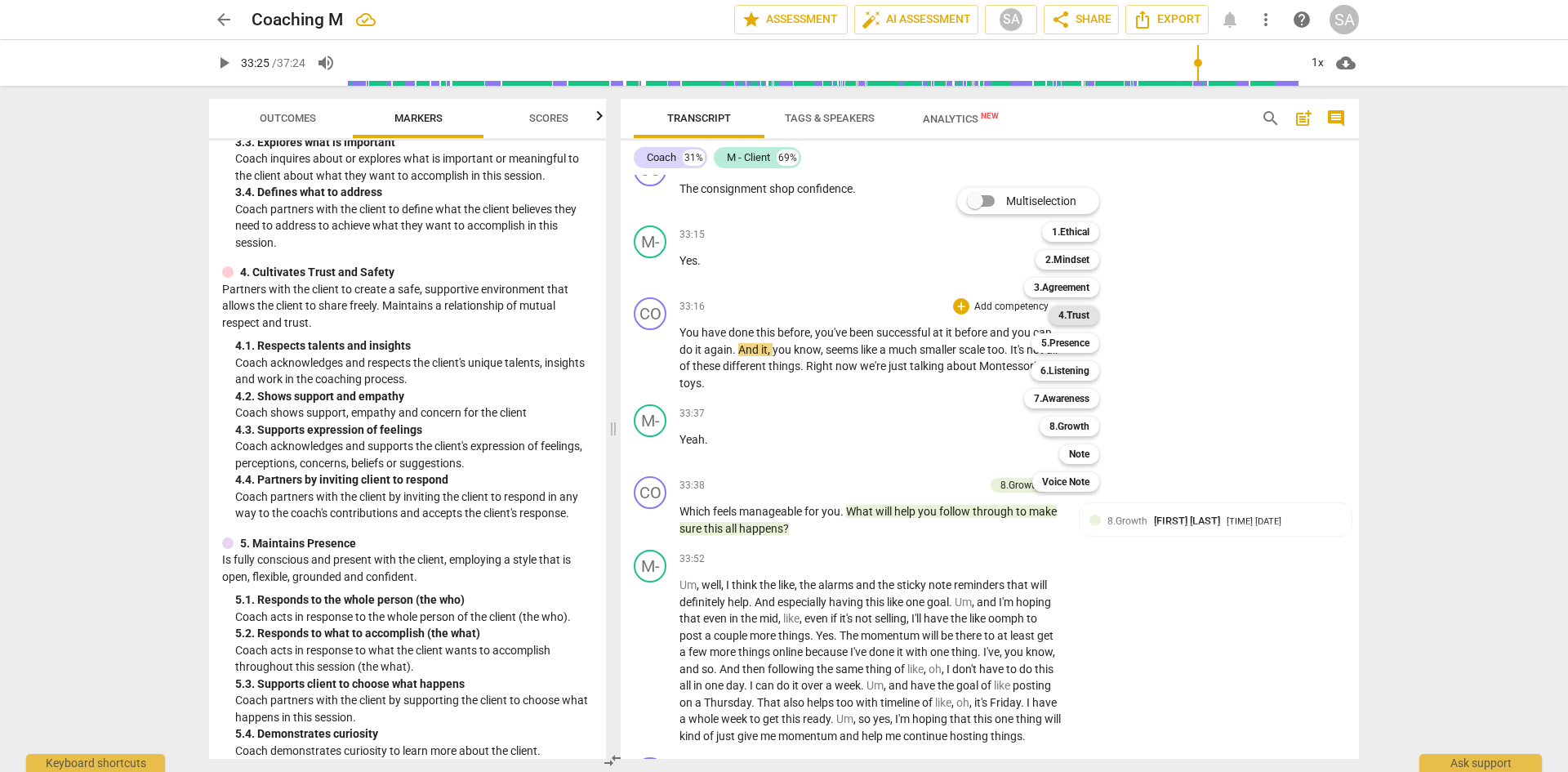 click on "4.Trust" at bounding box center [1074, 315] 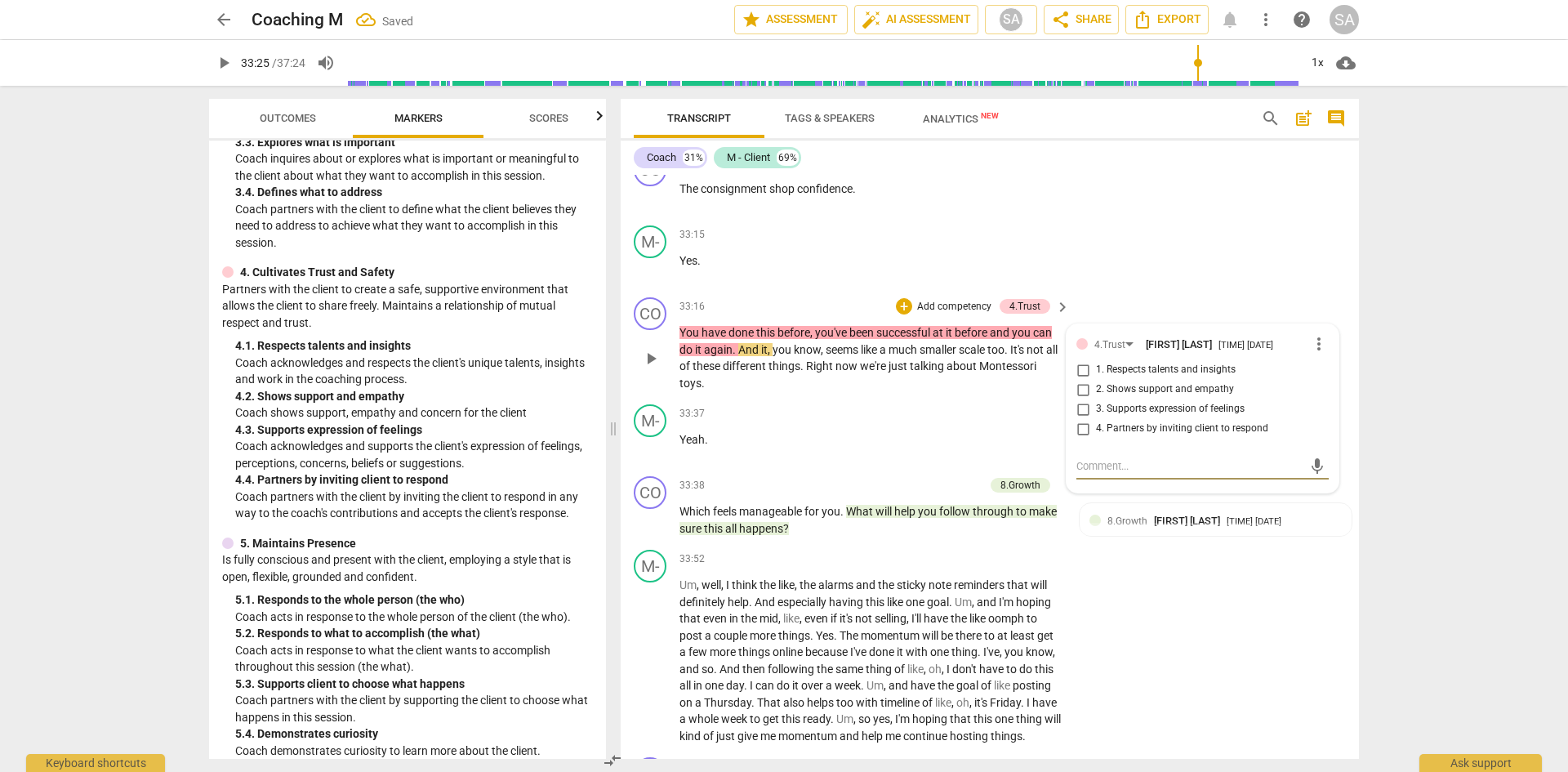 click on "1. Respects talents and insights" at bounding box center (1083, 370) 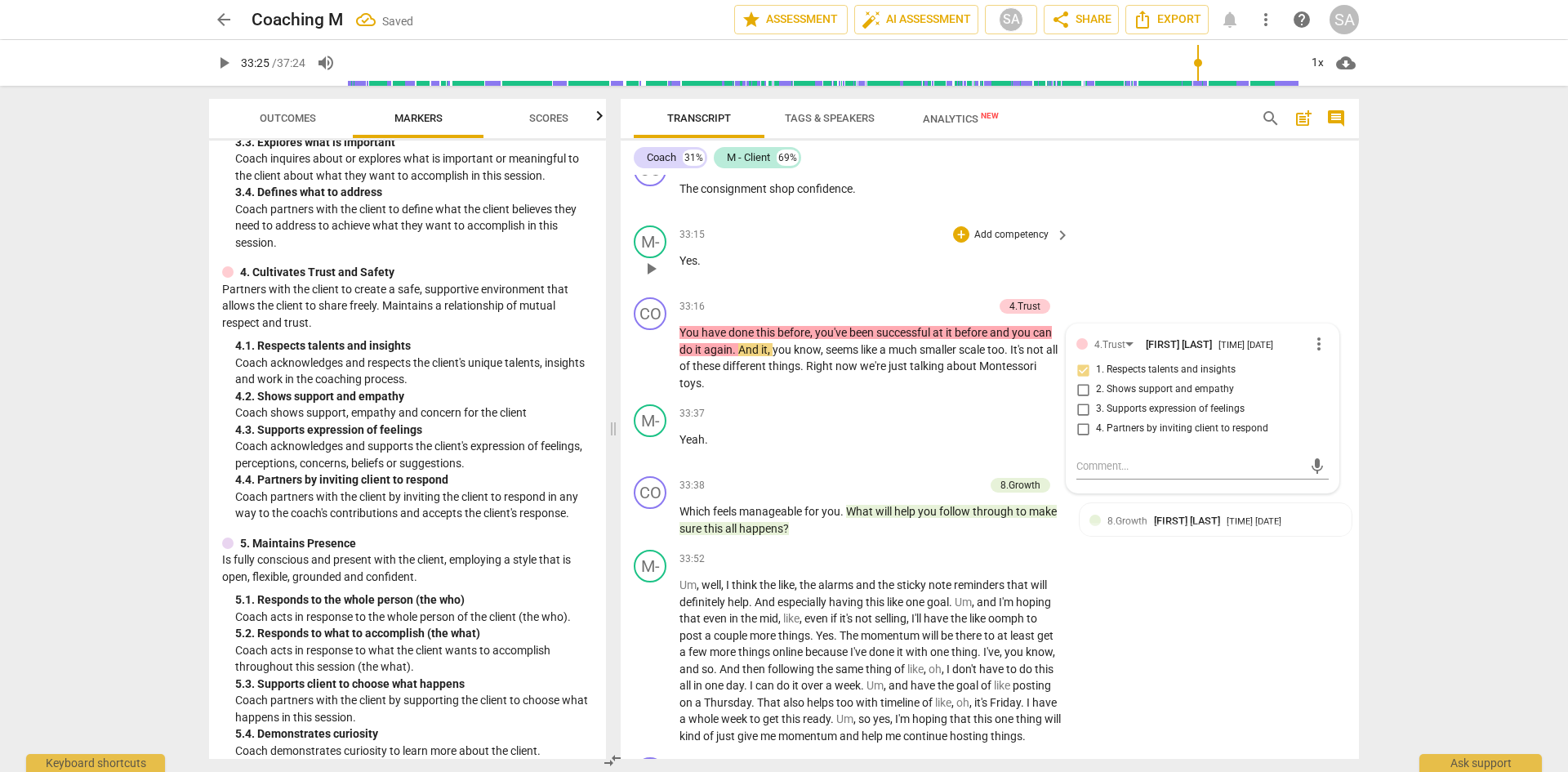 click on "M- play_arrow pause 33:15 + Add competency keyboard_arrow_right Yes ." at bounding box center [990, 255] 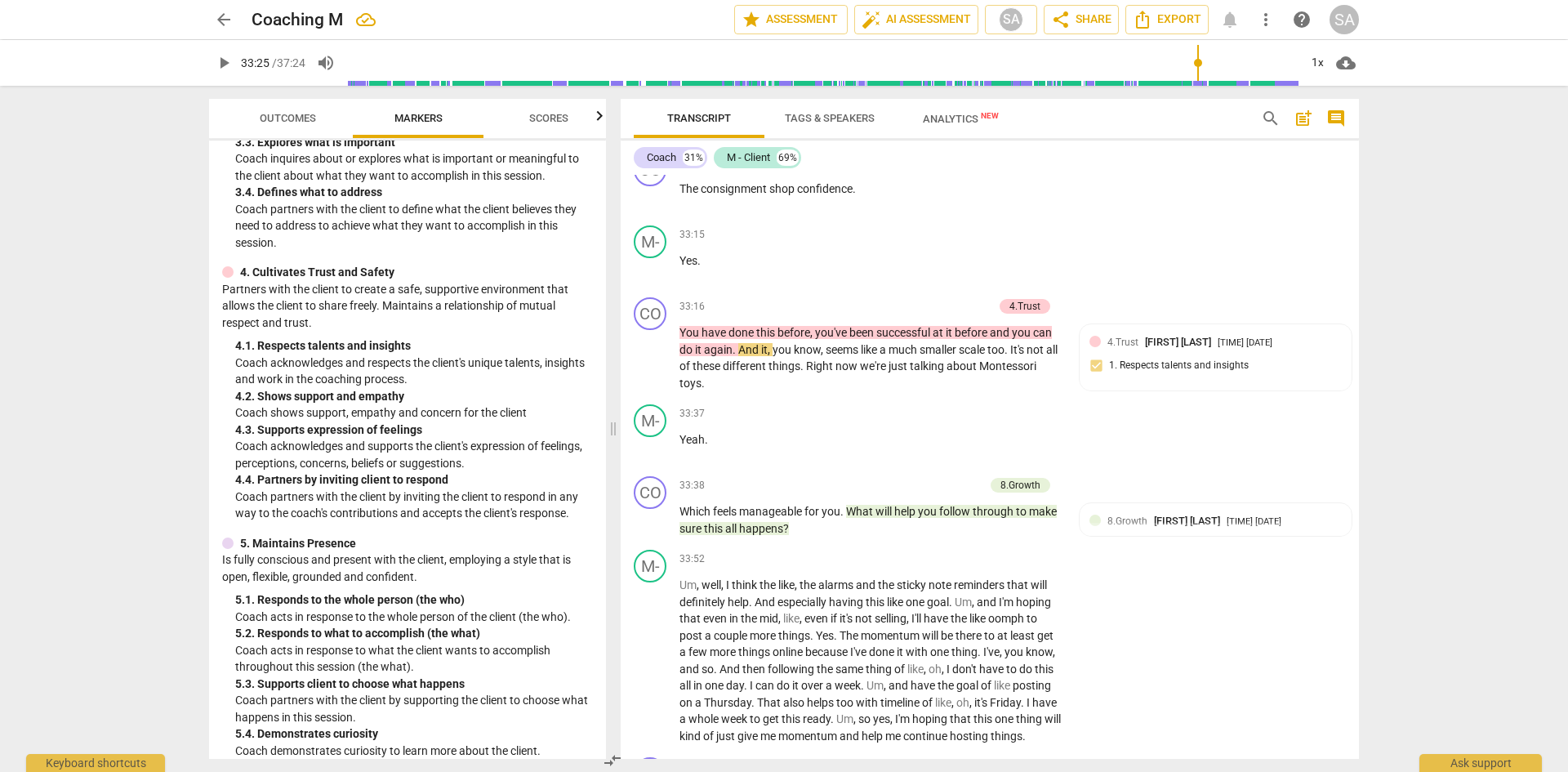 scroll, scrollTop: 490, scrollLeft: 0, axis: vertical 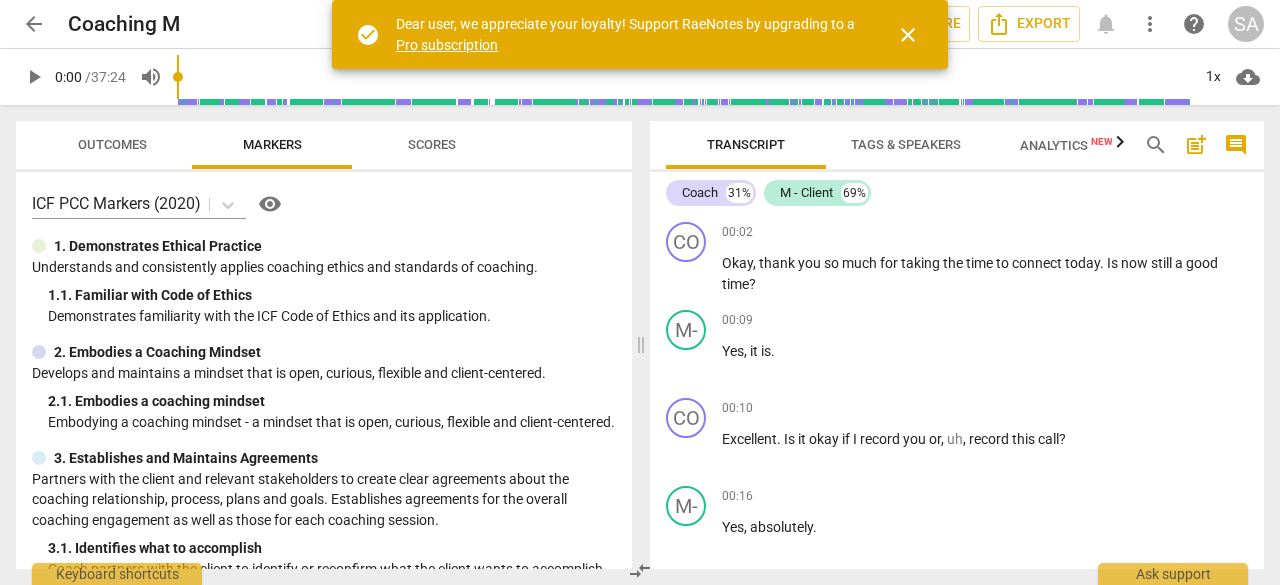 click on "close" at bounding box center [908, 35] 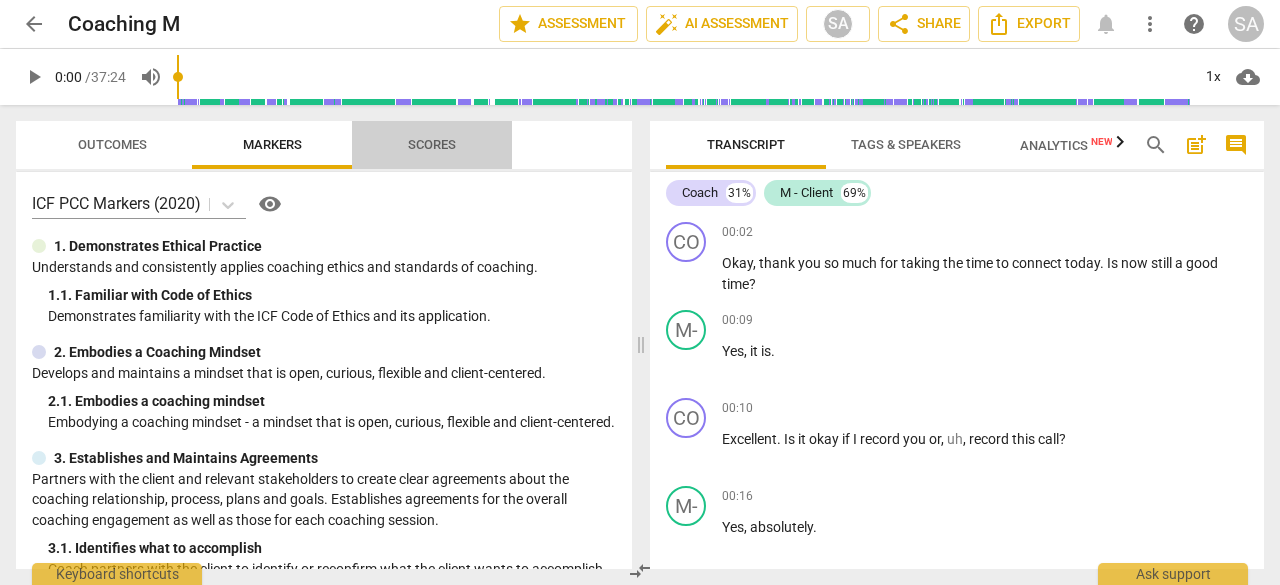 click on "Scores" at bounding box center [432, 144] 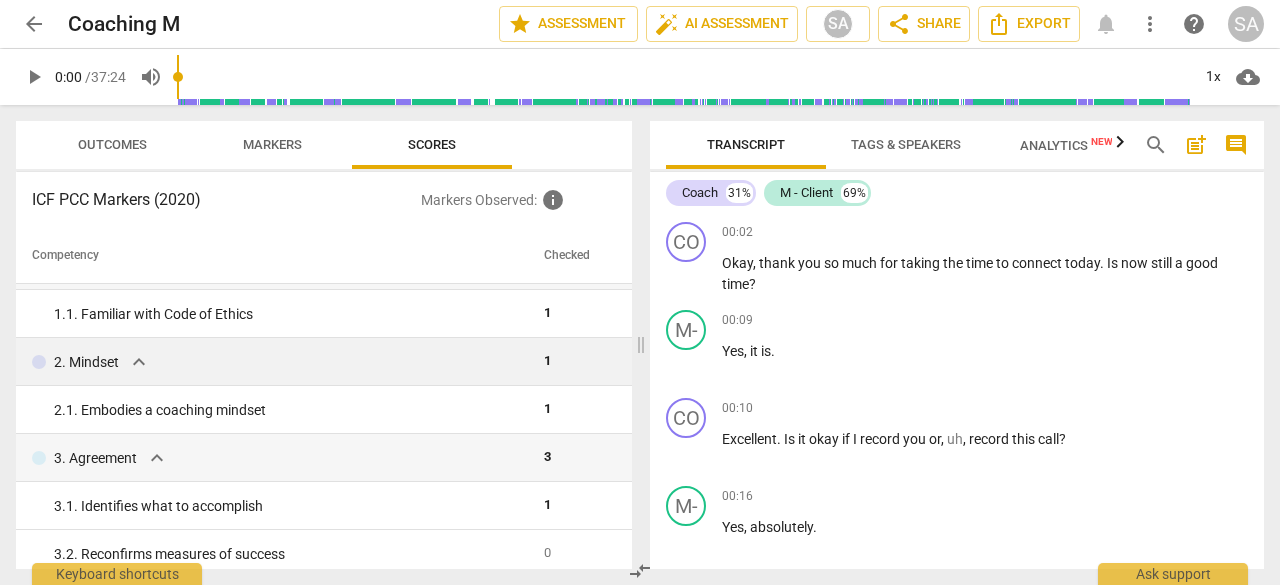 scroll, scrollTop: 0, scrollLeft: 0, axis: both 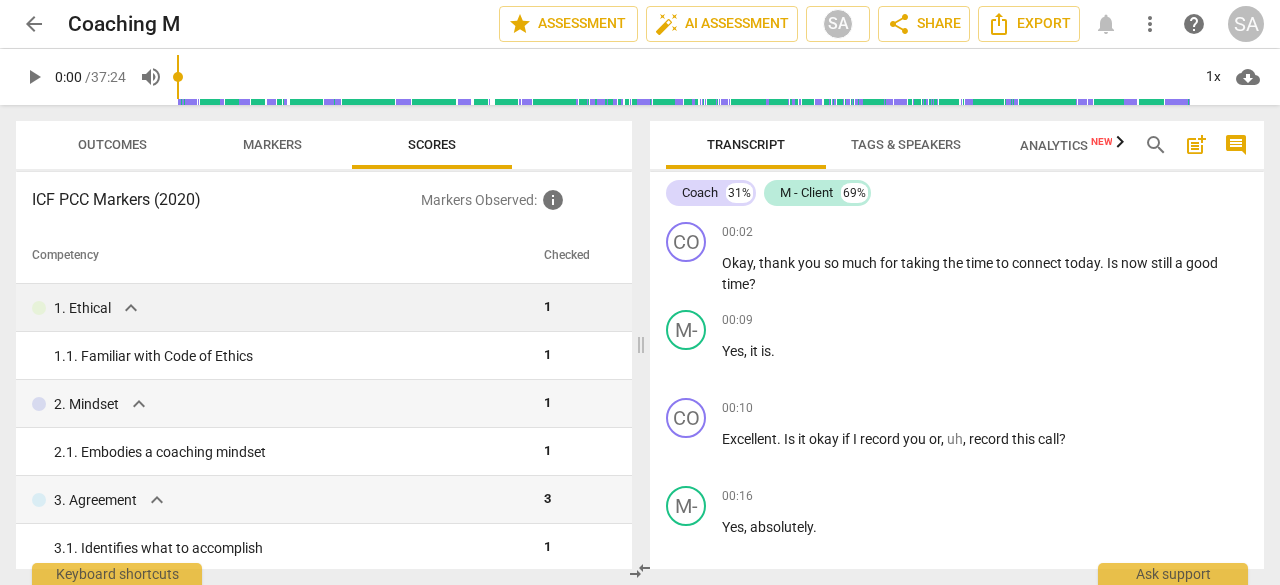 click on "expand_more" at bounding box center (131, 308) 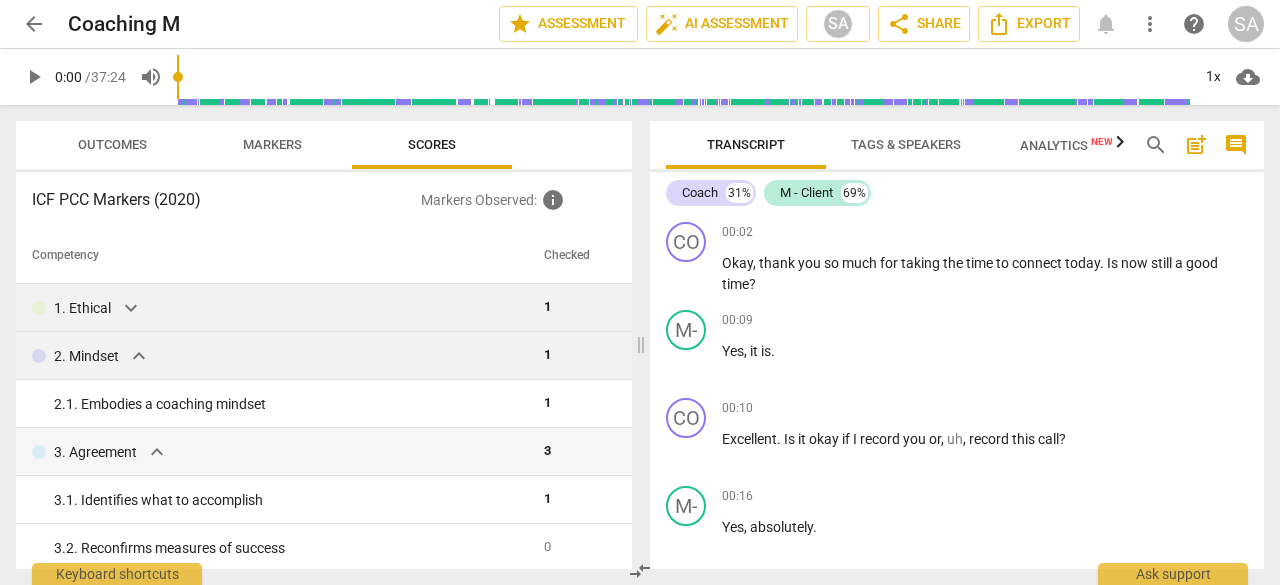 click on "expand_more" at bounding box center [139, 356] 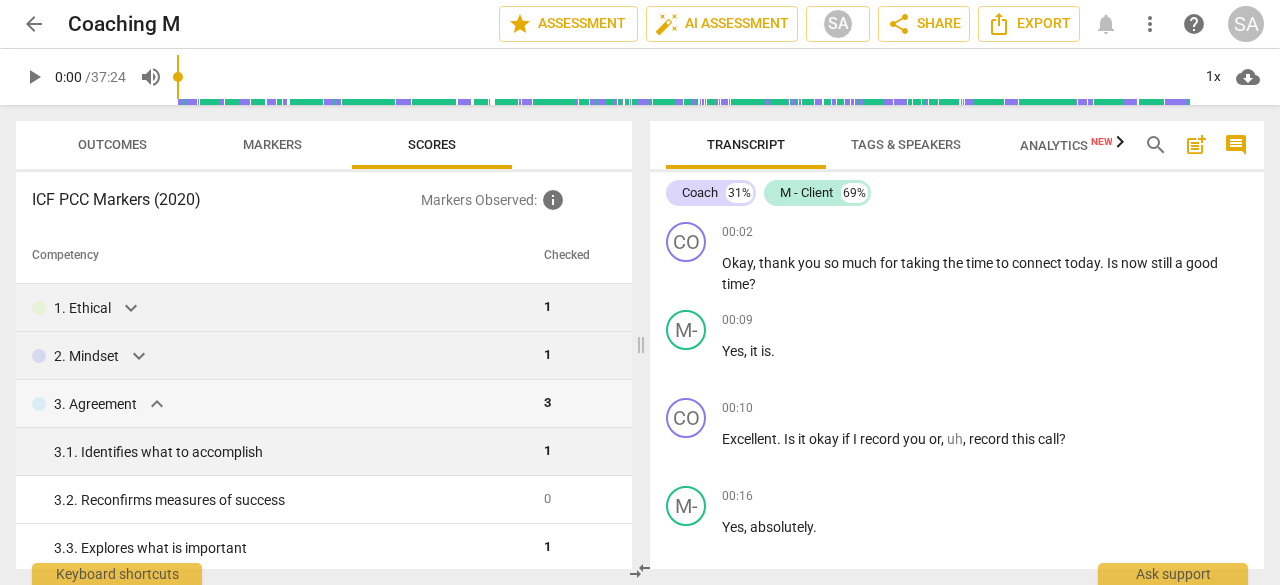 scroll, scrollTop: 100, scrollLeft: 0, axis: vertical 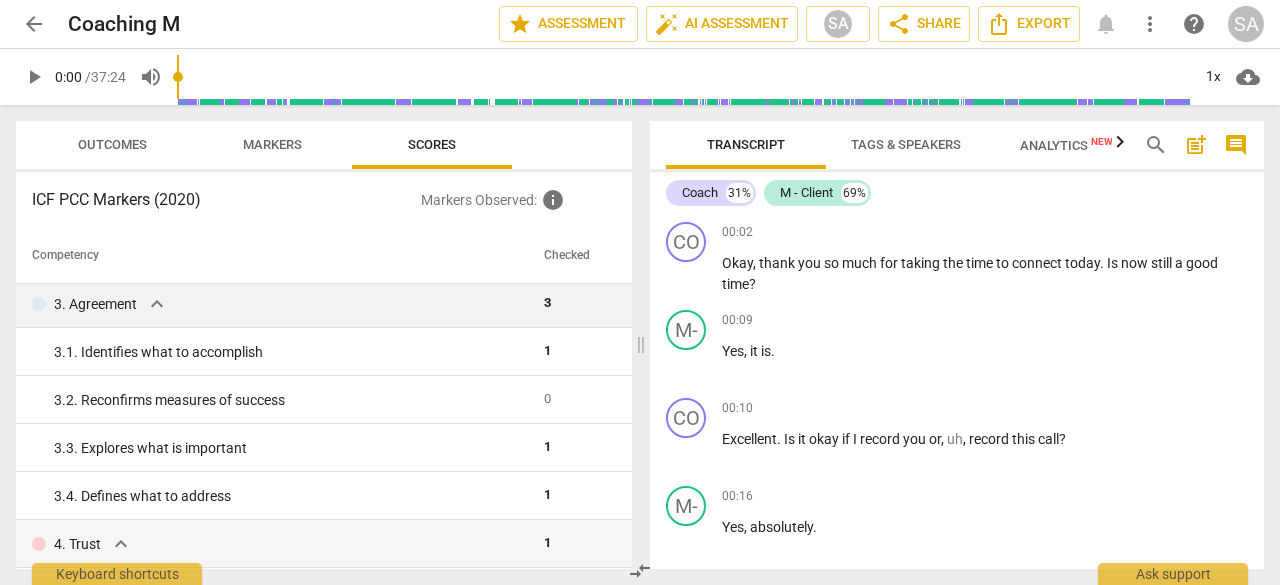 click on "expand_more" at bounding box center [157, 304] 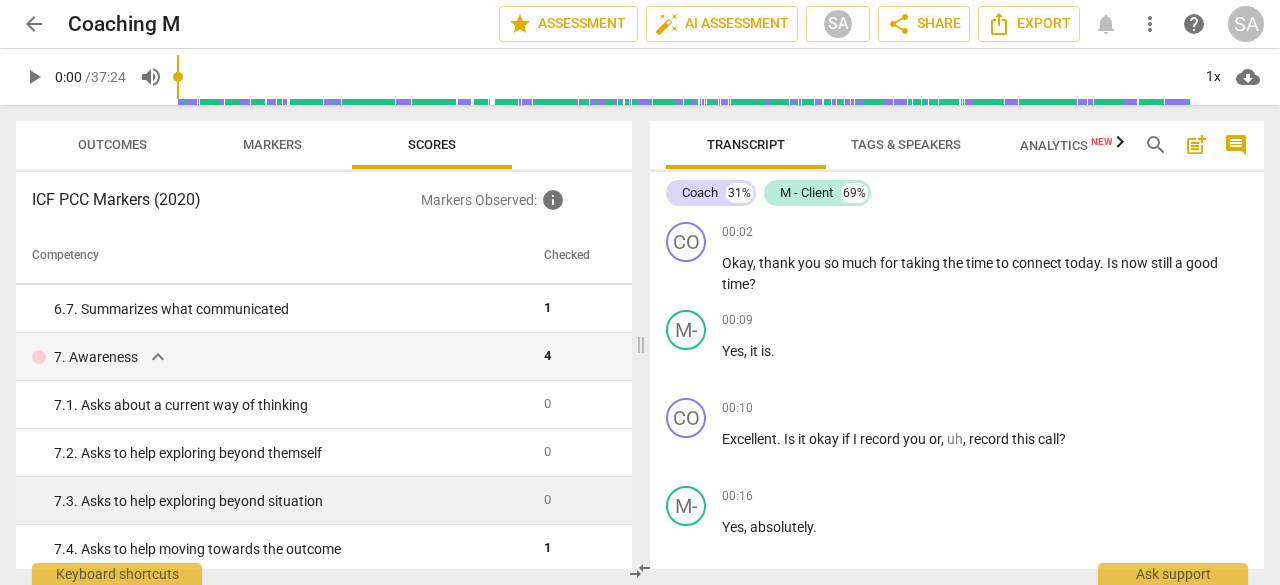 scroll, scrollTop: 1000, scrollLeft: 0, axis: vertical 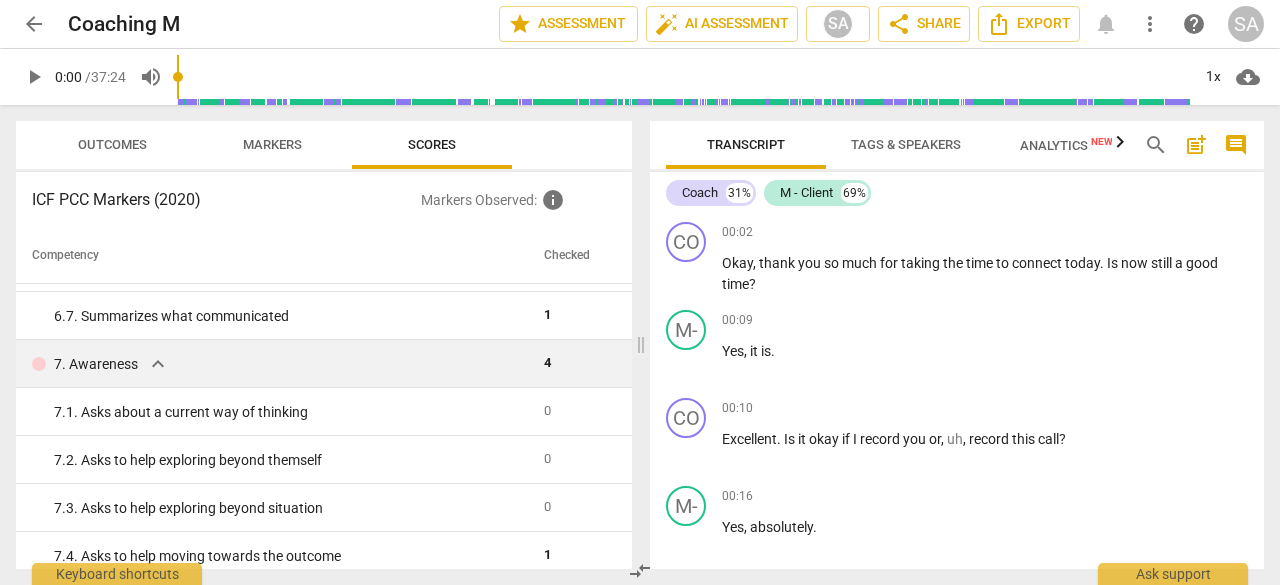click on "expand_more" at bounding box center [158, 364] 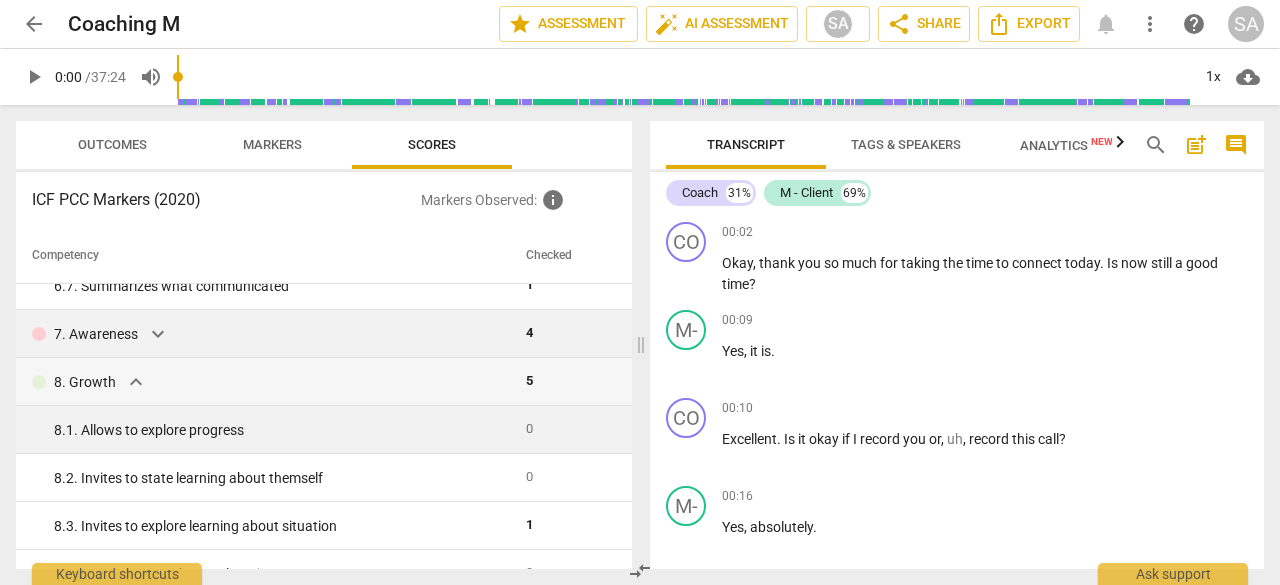 scroll, scrollTop: 999, scrollLeft: 0, axis: vertical 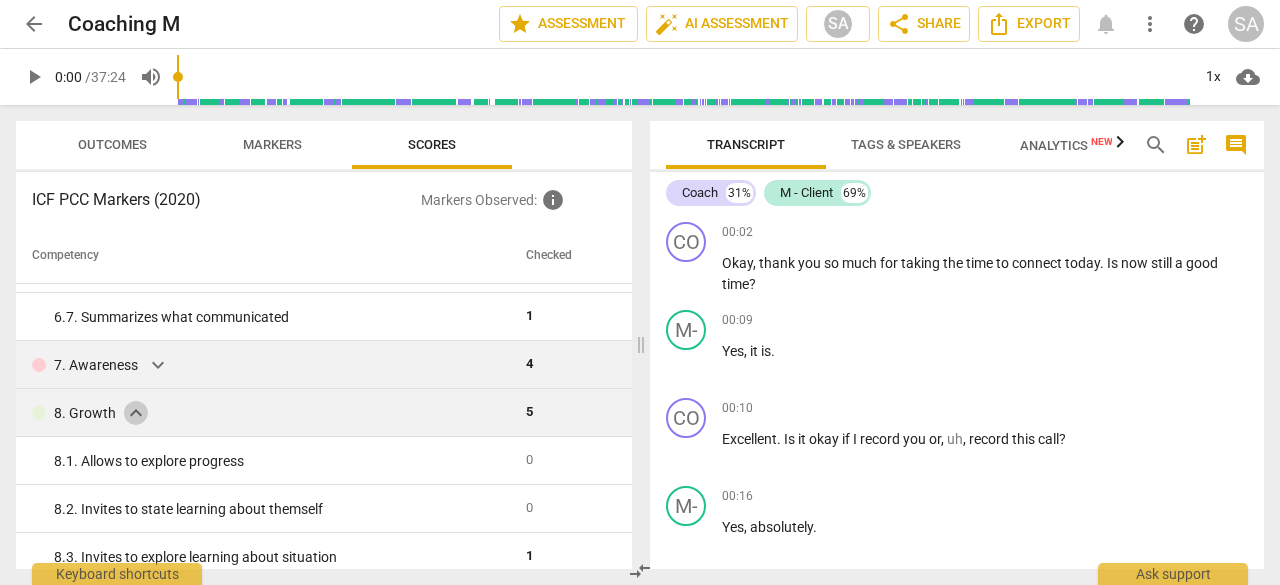 click on "expand_more" at bounding box center [136, 413] 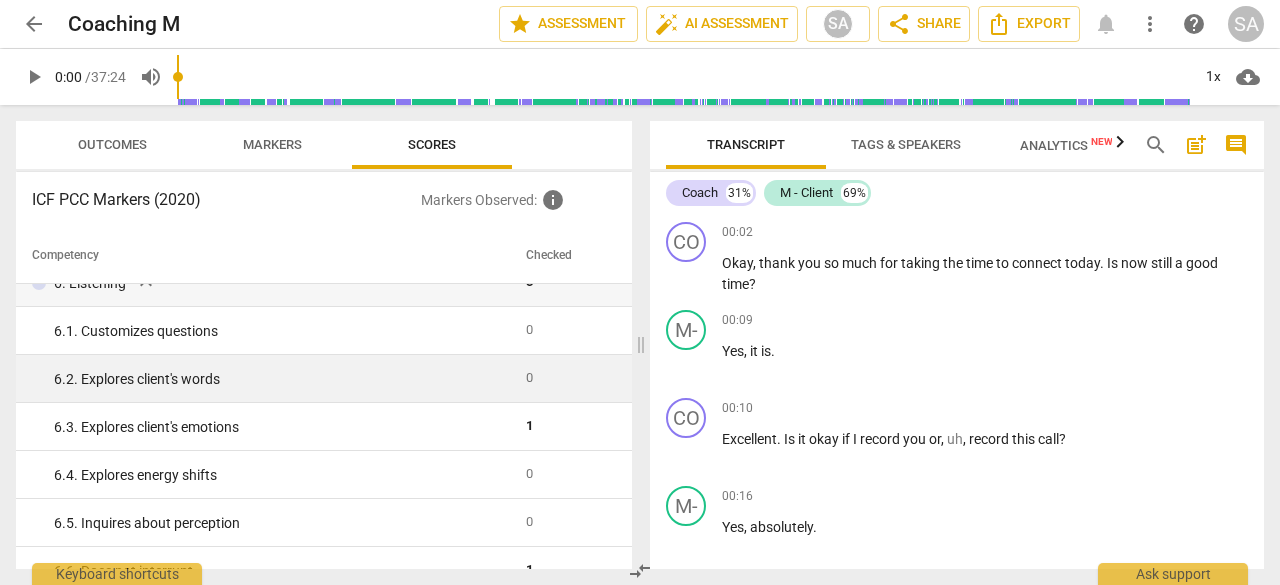 scroll, scrollTop: 667, scrollLeft: 0, axis: vertical 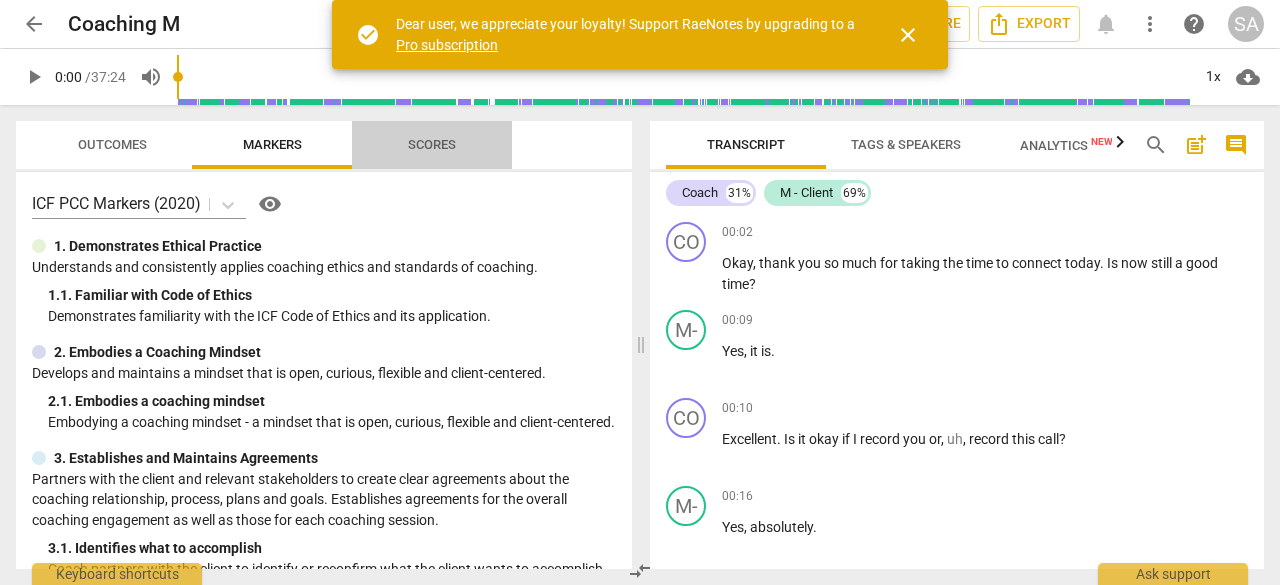 click on "Scores" at bounding box center (432, 145) 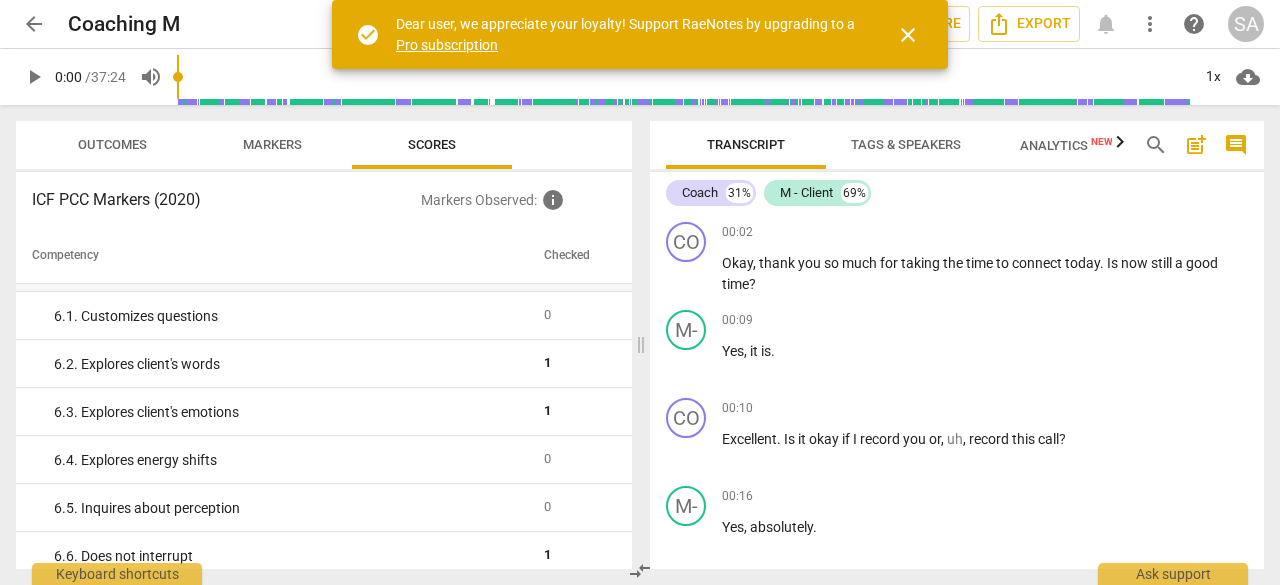 scroll, scrollTop: 900, scrollLeft: 0, axis: vertical 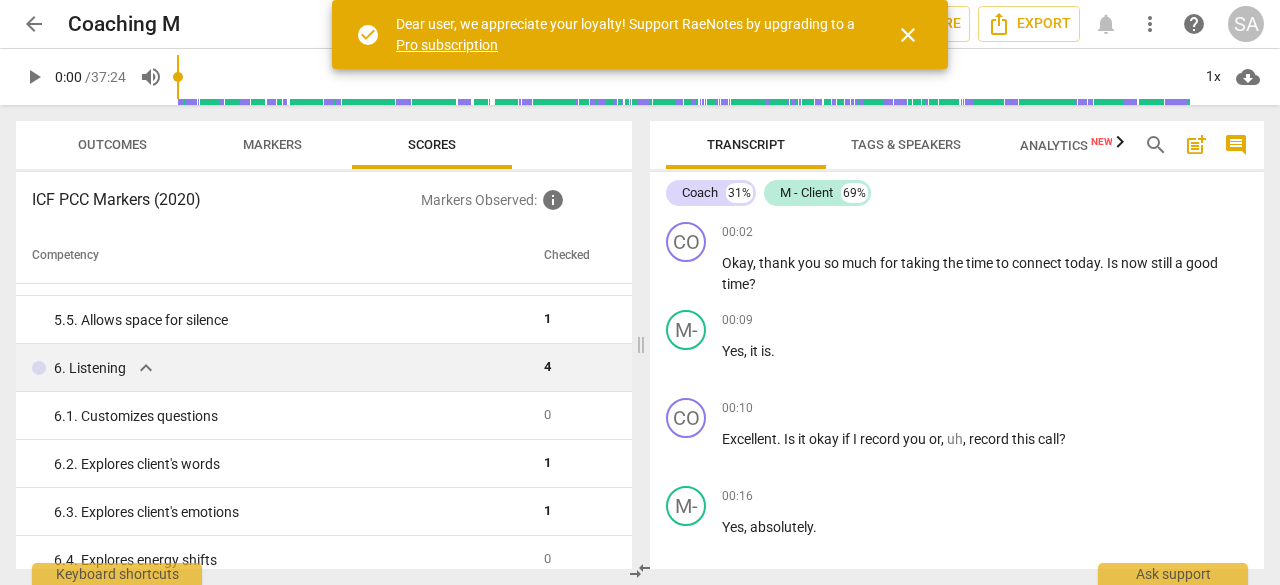 click on "expand_more" at bounding box center [146, 368] 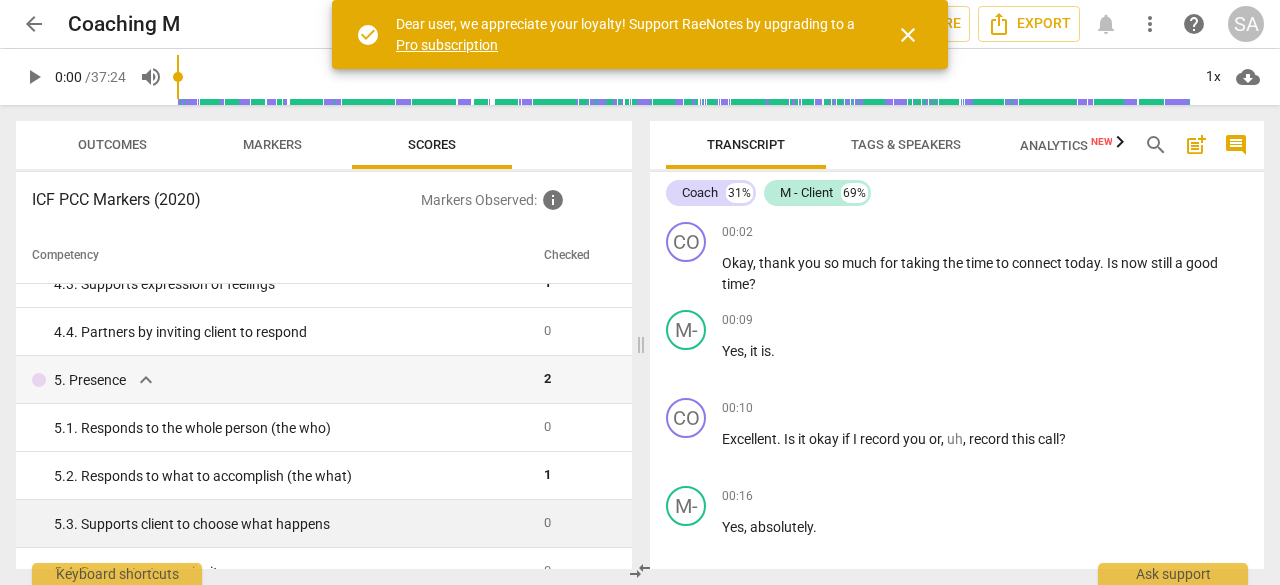 scroll, scrollTop: 800, scrollLeft: 0, axis: vertical 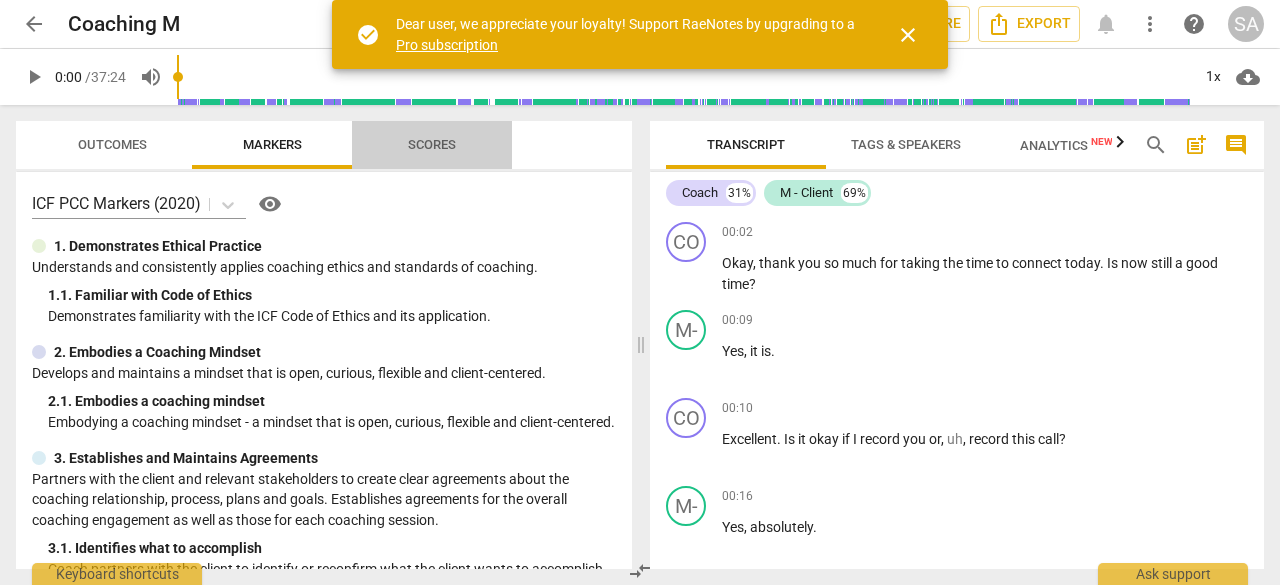click on "Scores" at bounding box center [432, 144] 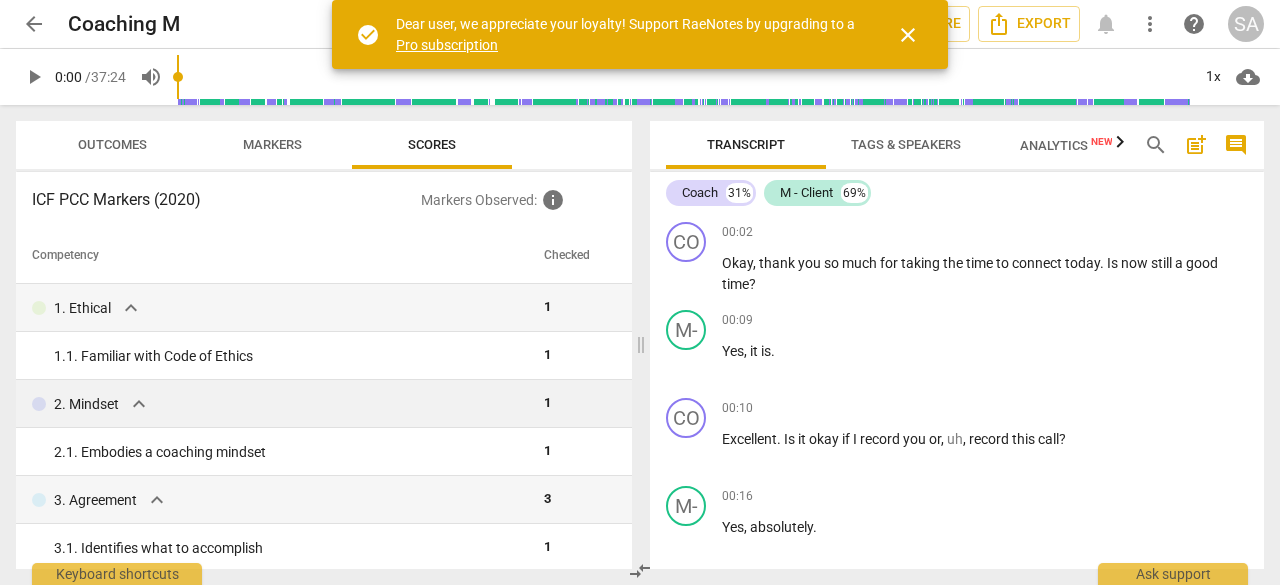 click on "expand_more" at bounding box center (139, 404) 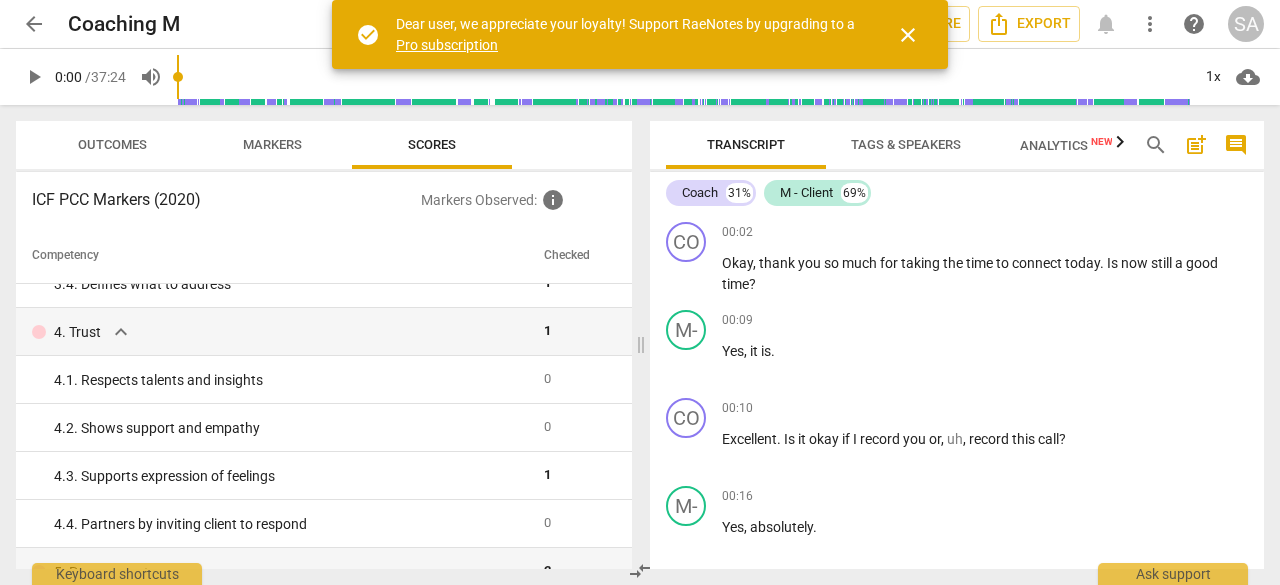 scroll, scrollTop: 400, scrollLeft: 0, axis: vertical 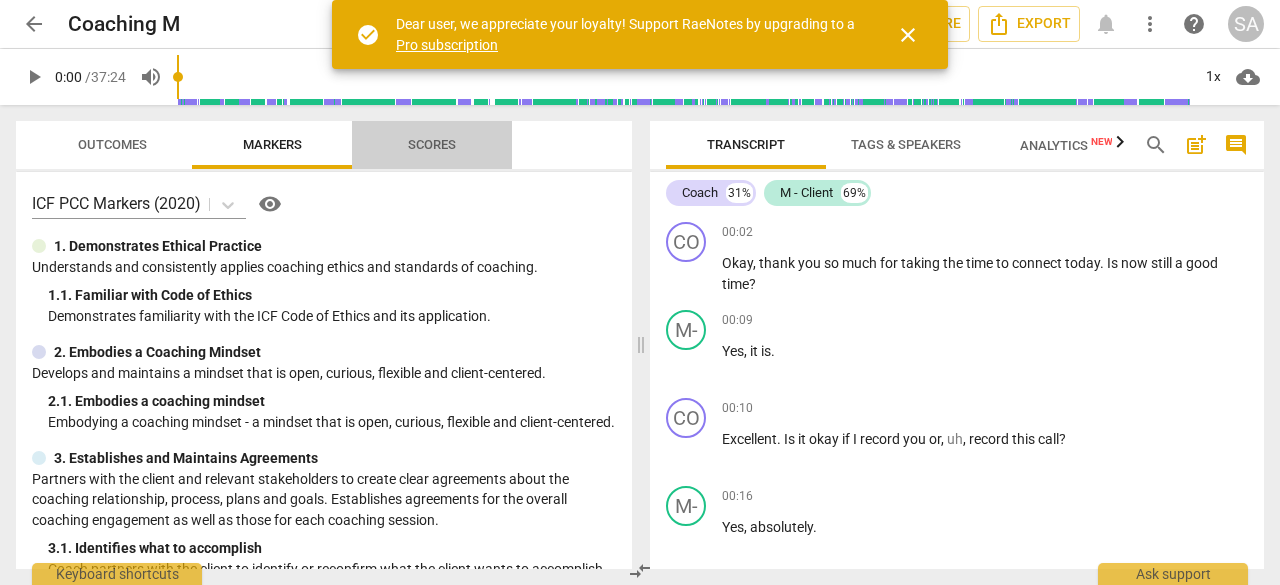 click on "Scores" at bounding box center [432, 144] 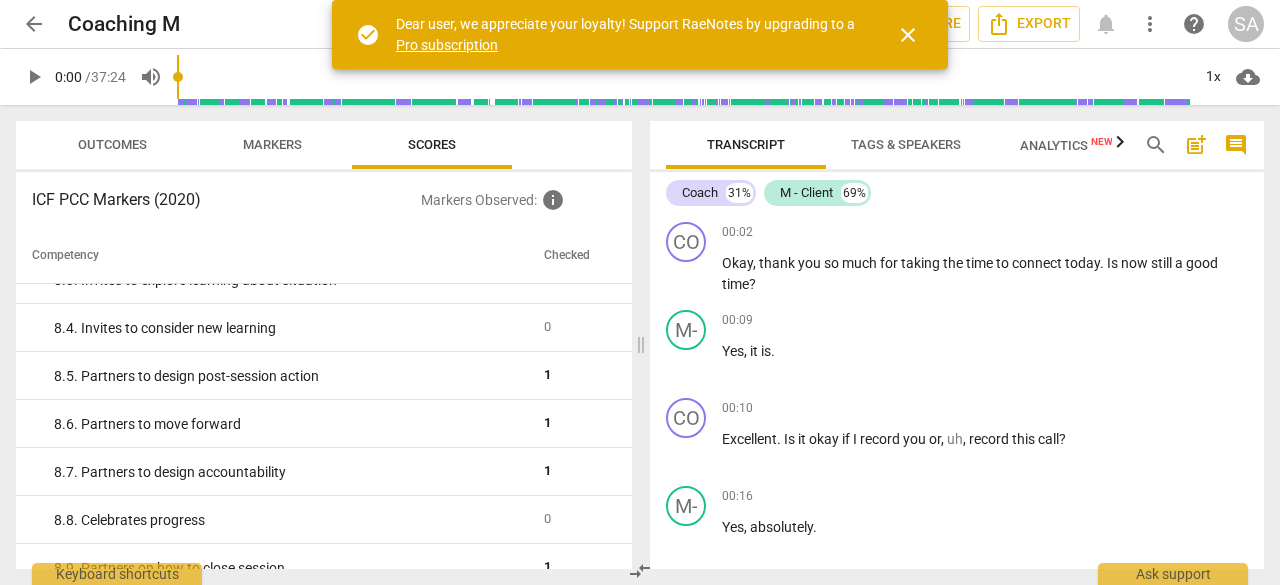 scroll, scrollTop: 1971, scrollLeft: 0, axis: vertical 